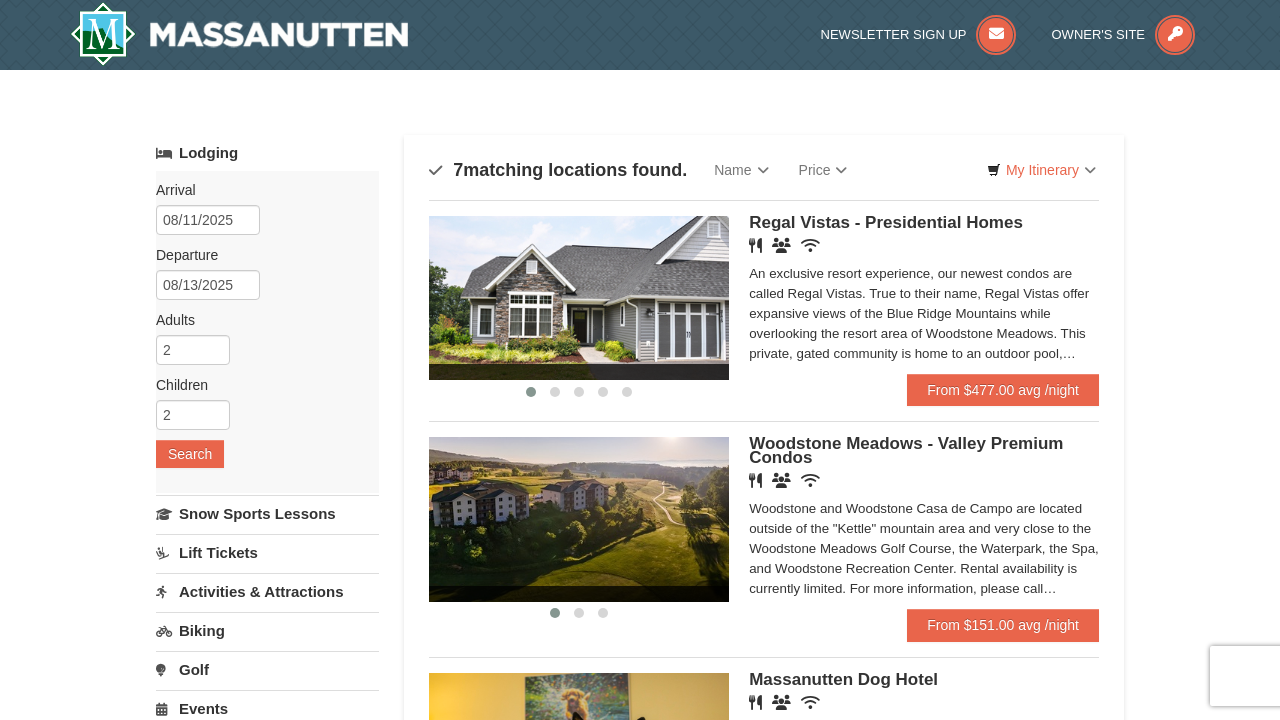 scroll, scrollTop: 111, scrollLeft: 0, axis: vertical 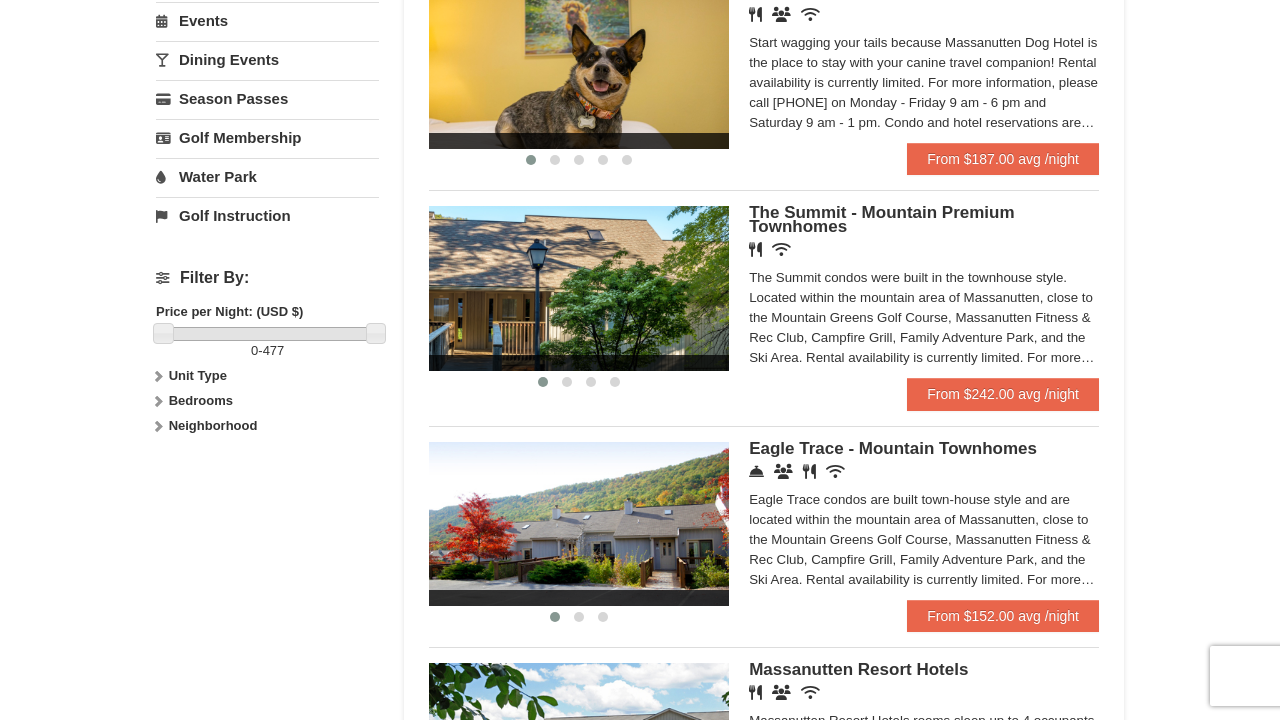 click on "The Summit - Mountain Premium Townhomes" at bounding box center [881, 219] 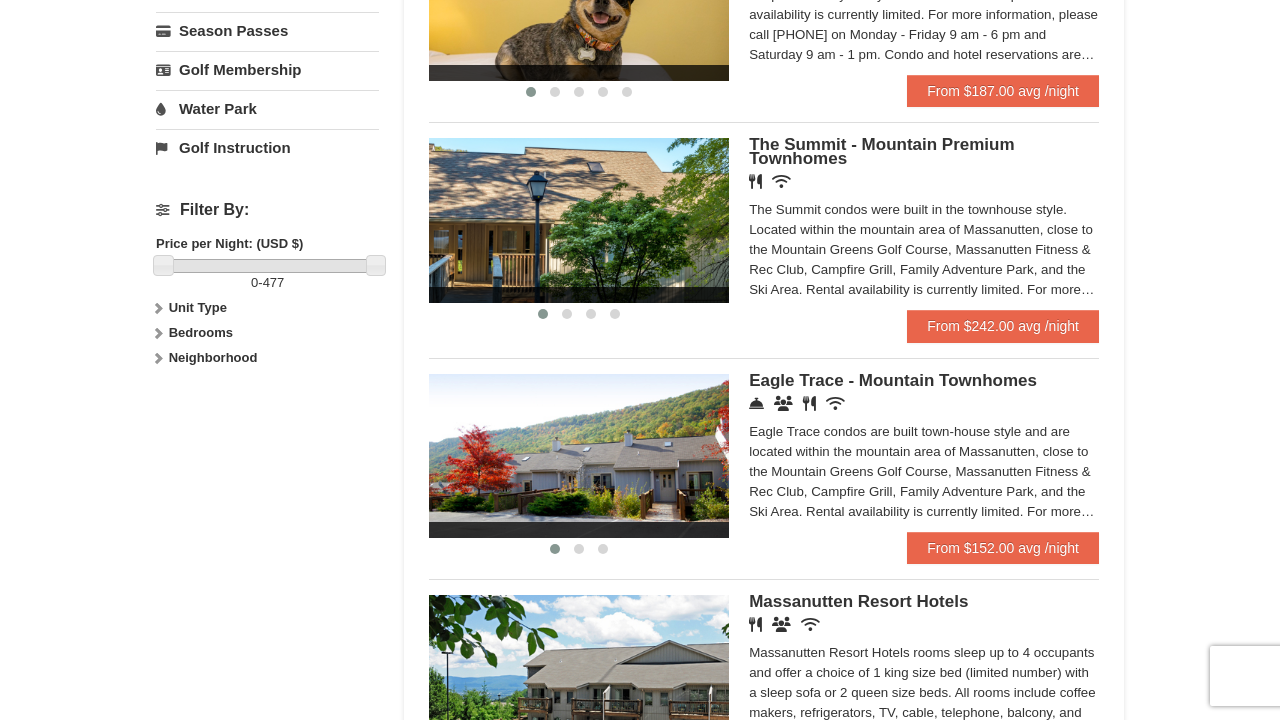 scroll, scrollTop: 772, scrollLeft: 0, axis: vertical 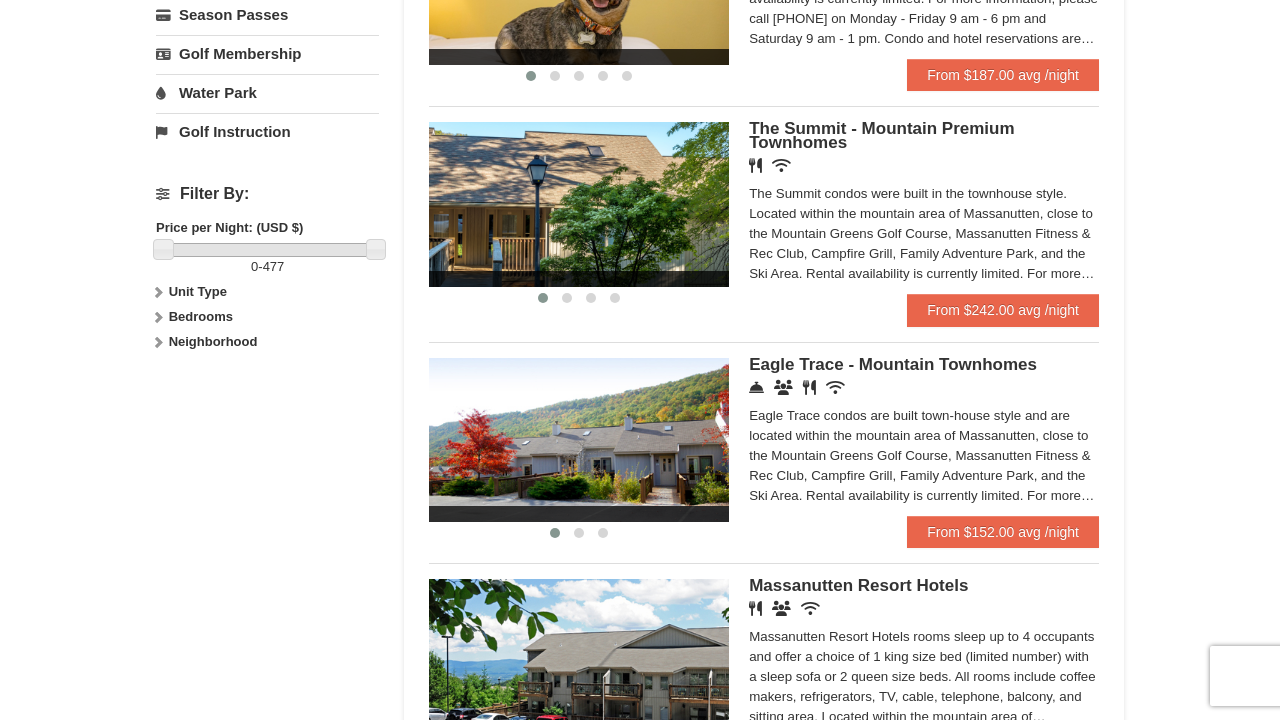 click at bounding box center [579, 440] 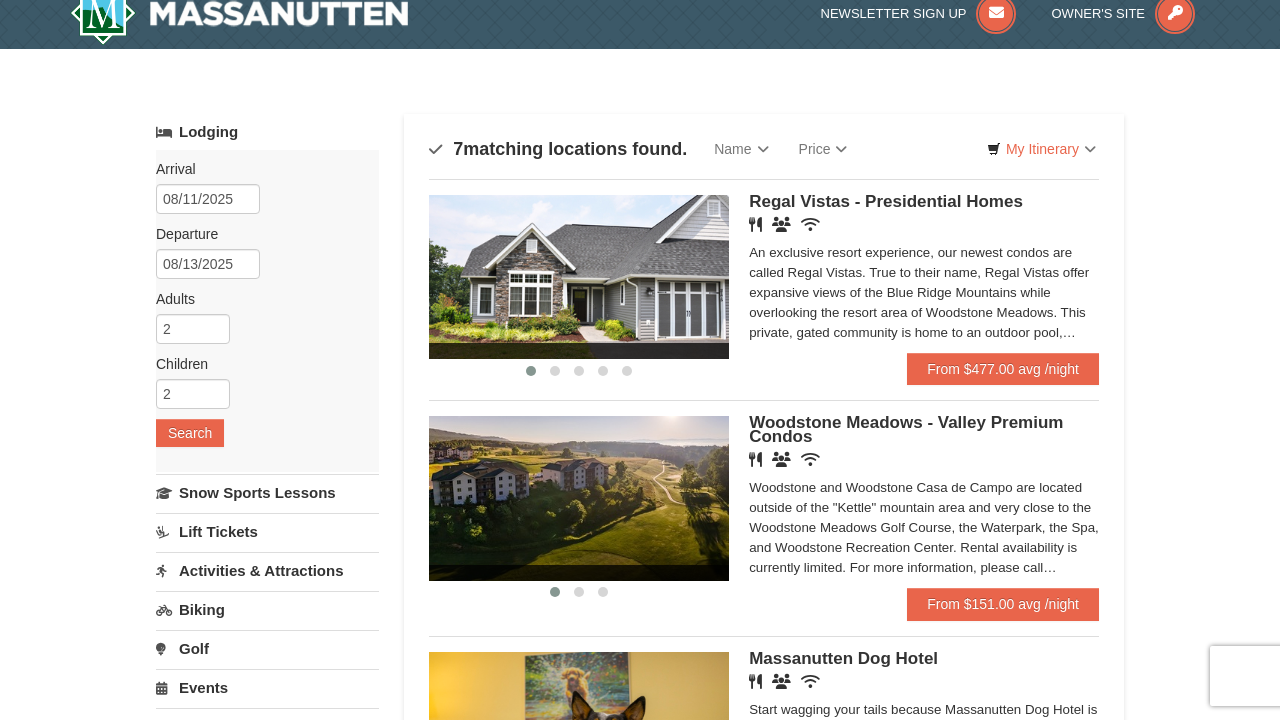 scroll, scrollTop: 11, scrollLeft: 0, axis: vertical 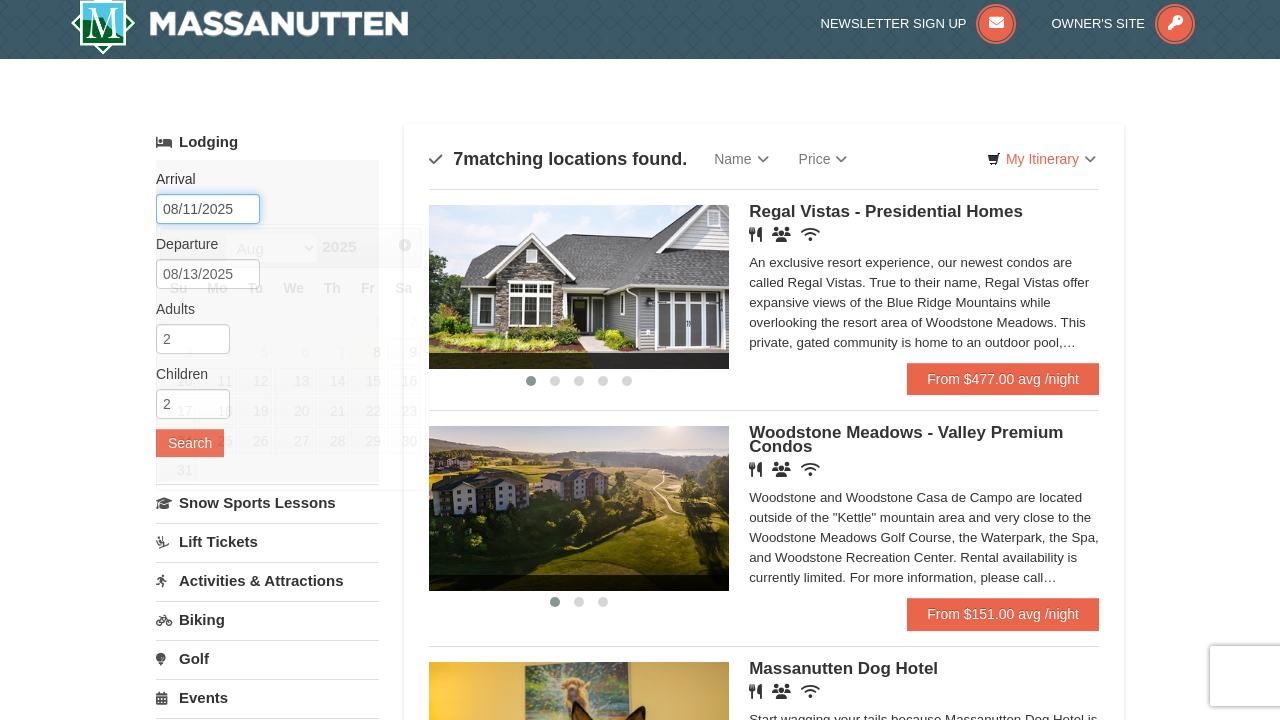 click on "08/11/2025" at bounding box center [208, 209] 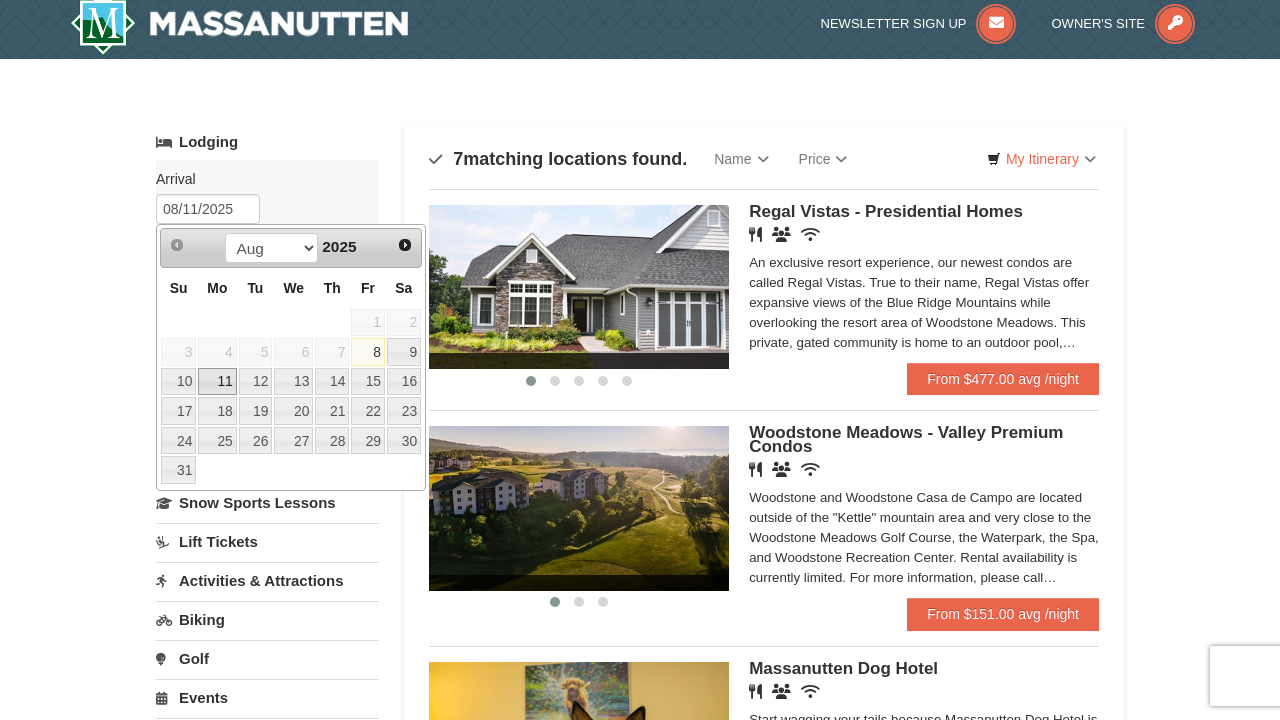 click on "11" at bounding box center (217, 382) 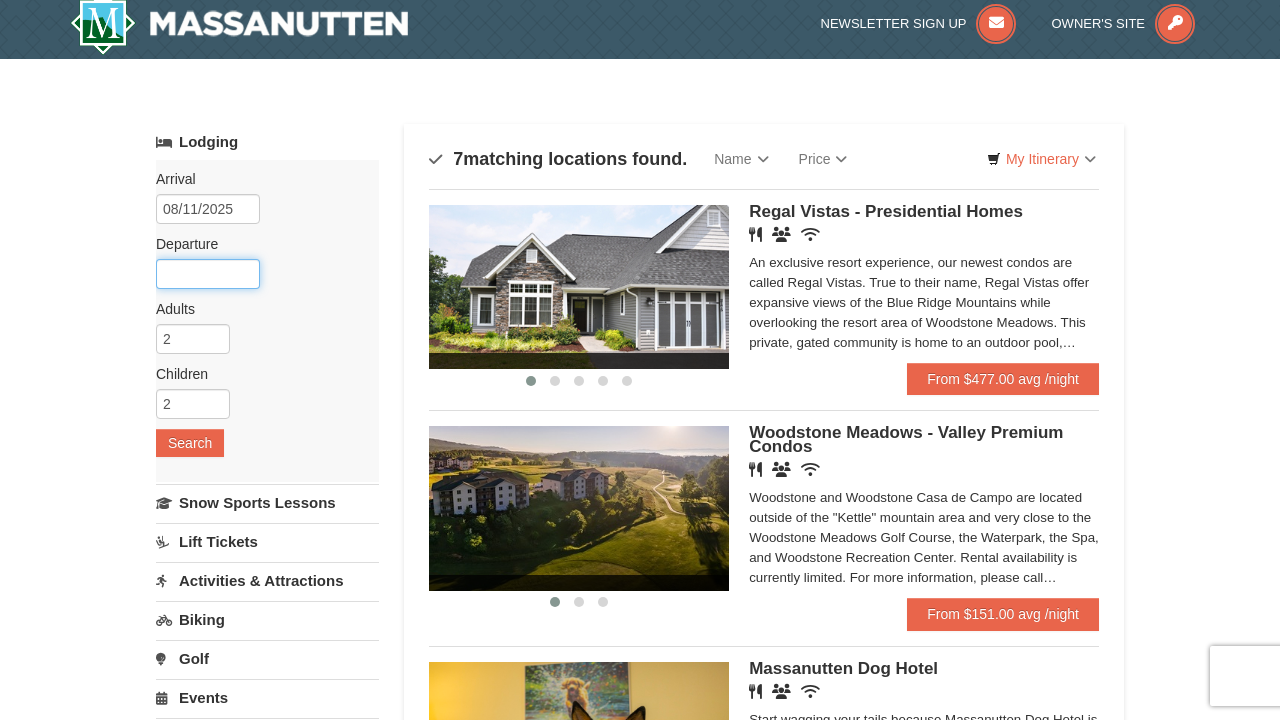 click at bounding box center [208, 274] 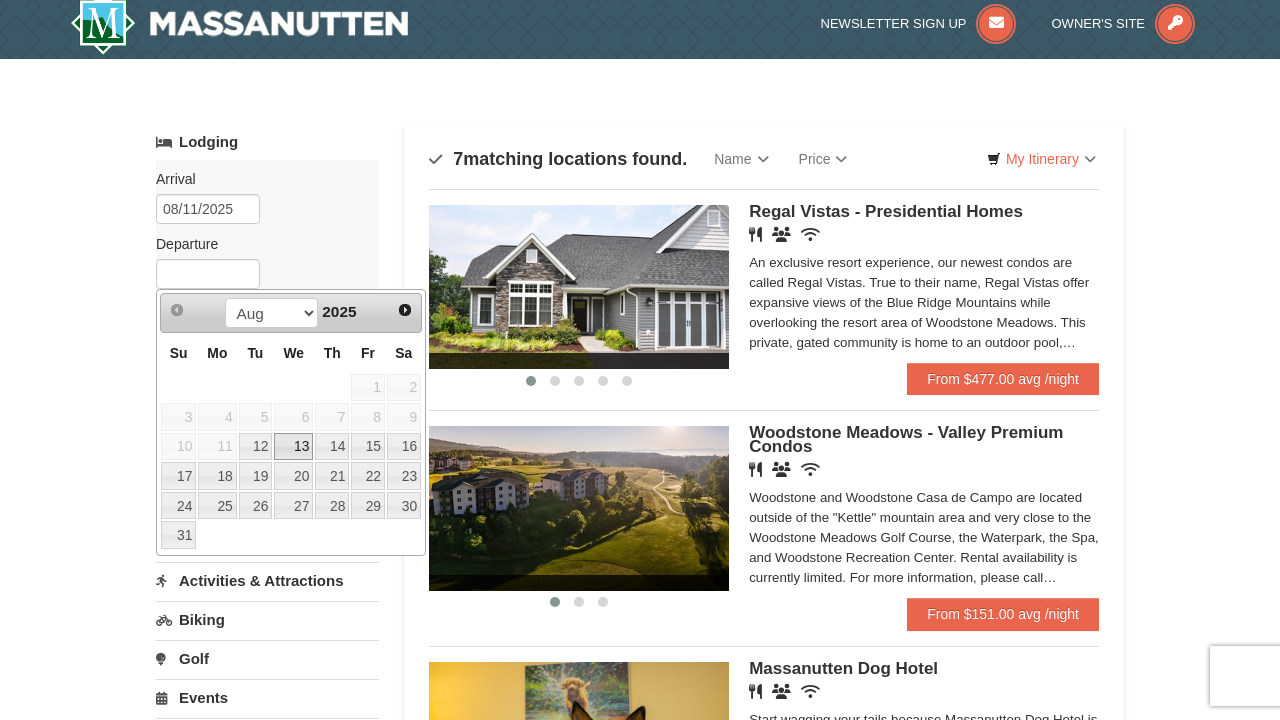 click on "13" at bounding box center [293, 447] 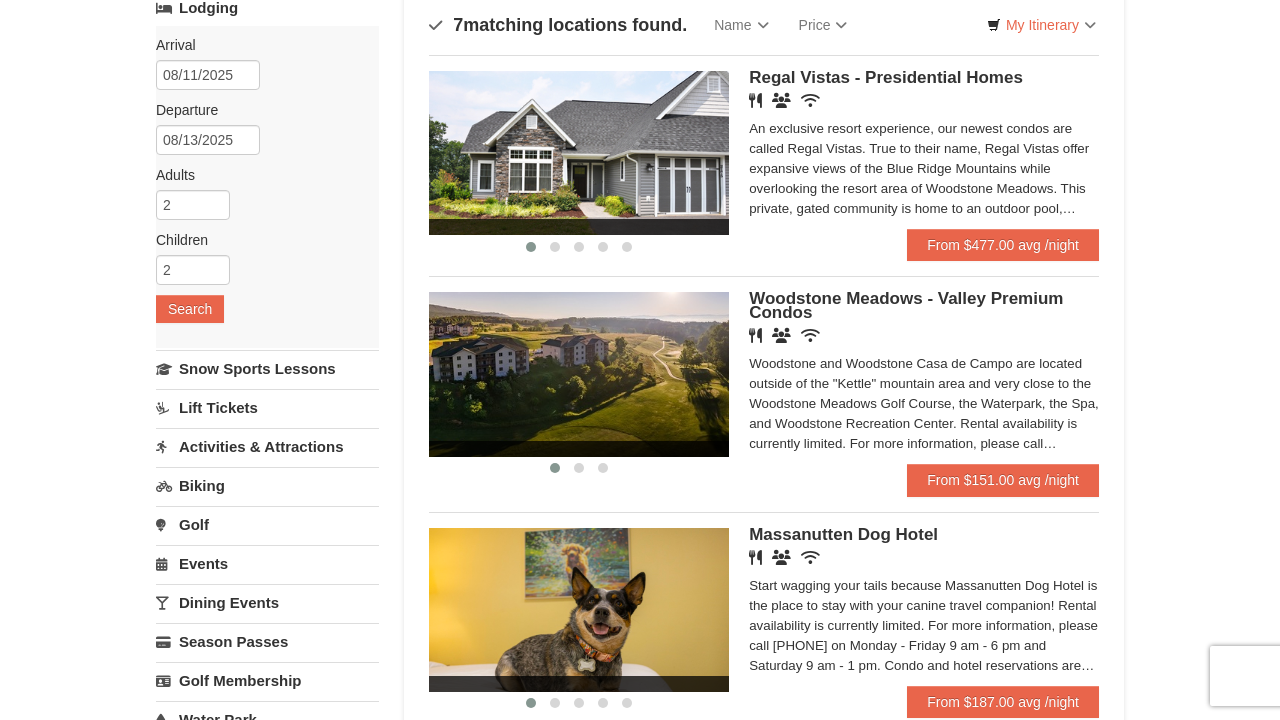 scroll, scrollTop: 149, scrollLeft: 0, axis: vertical 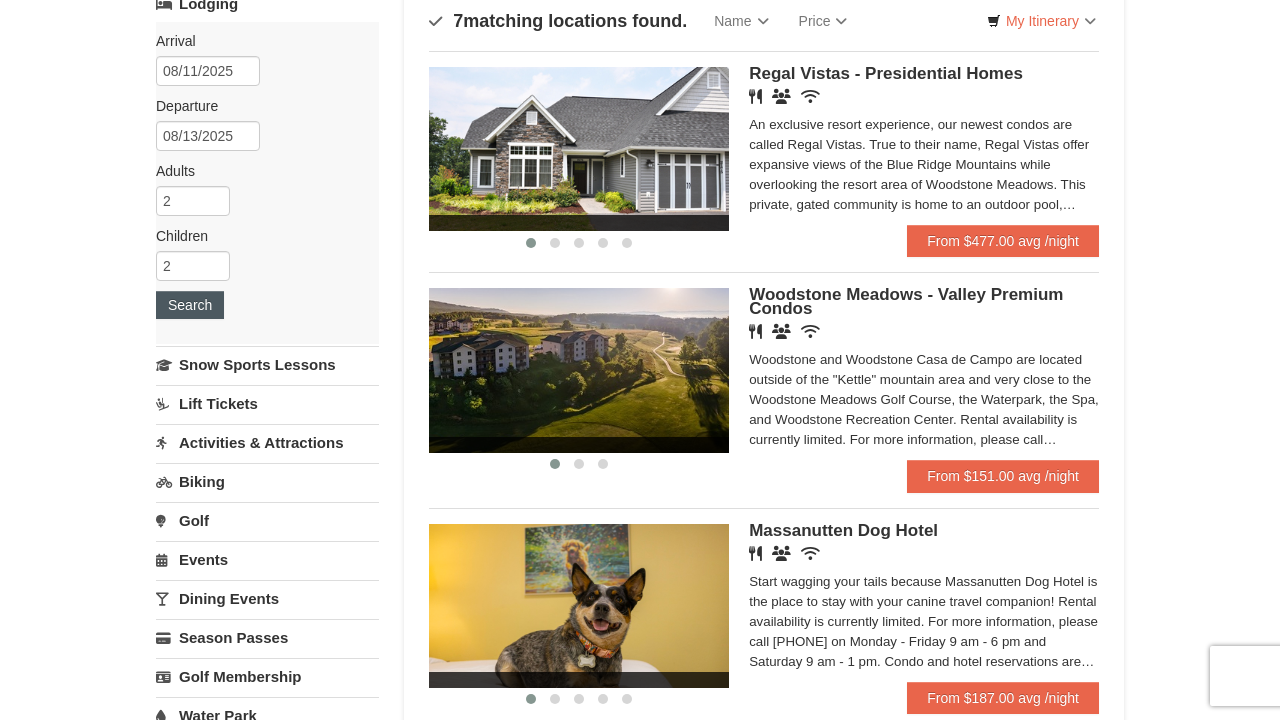 click on "Search" at bounding box center (190, 305) 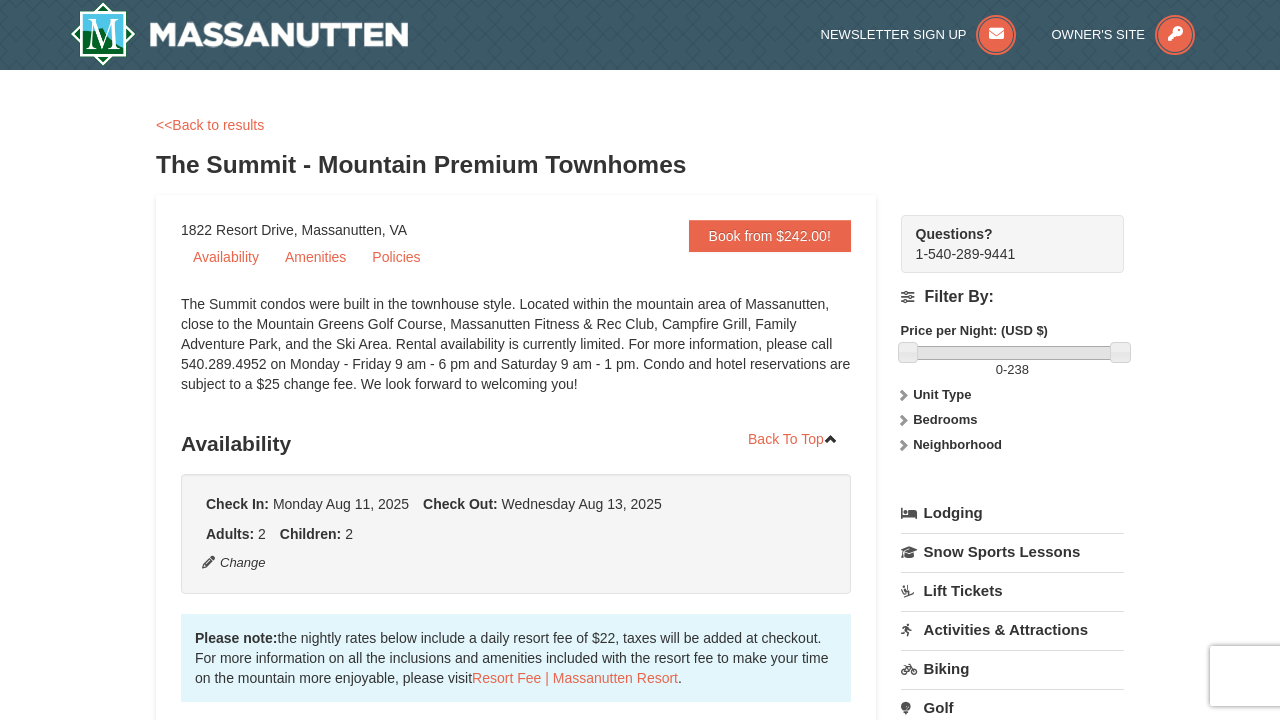 scroll, scrollTop: 110, scrollLeft: 0, axis: vertical 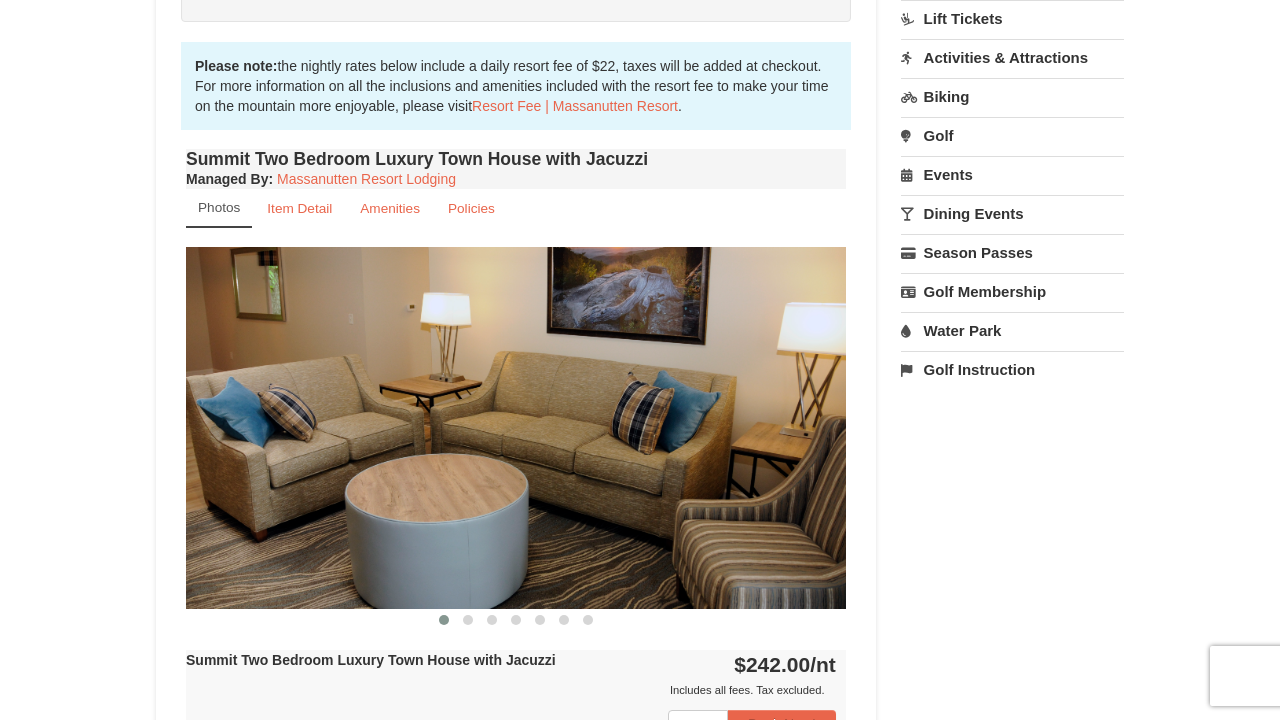 click at bounding box center (516, 427) 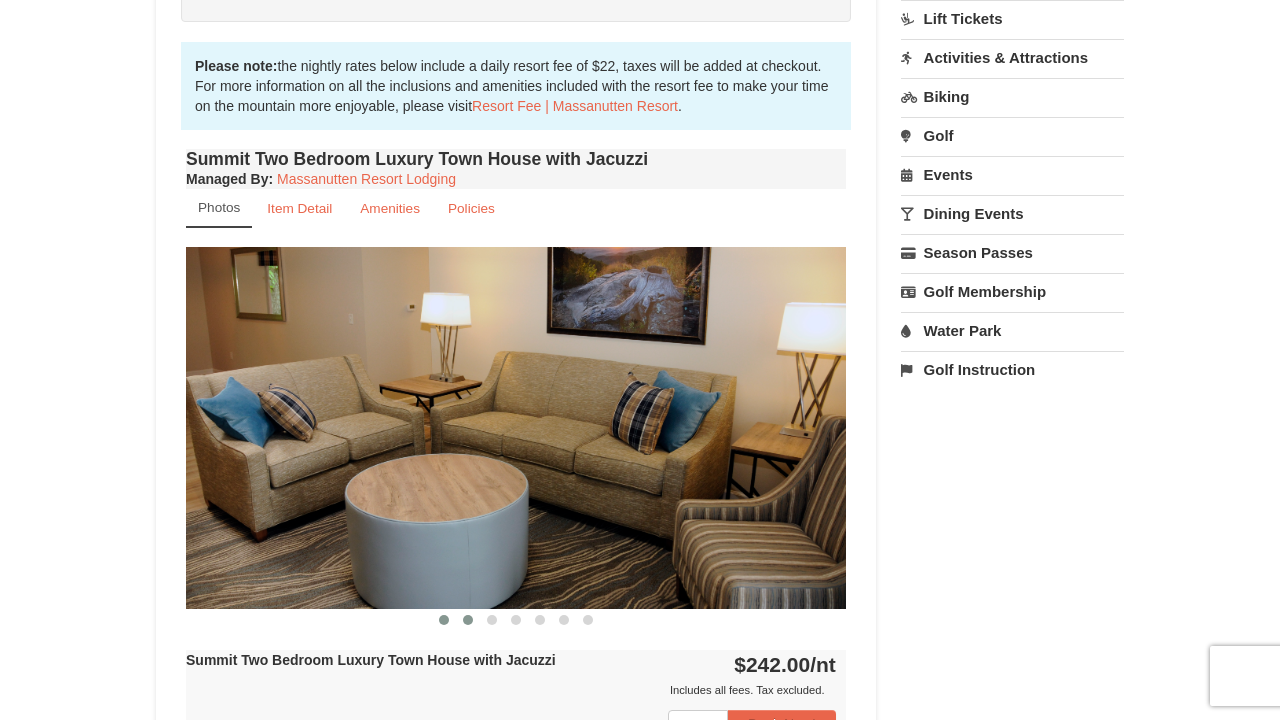 click at bounding box center [468, 620] 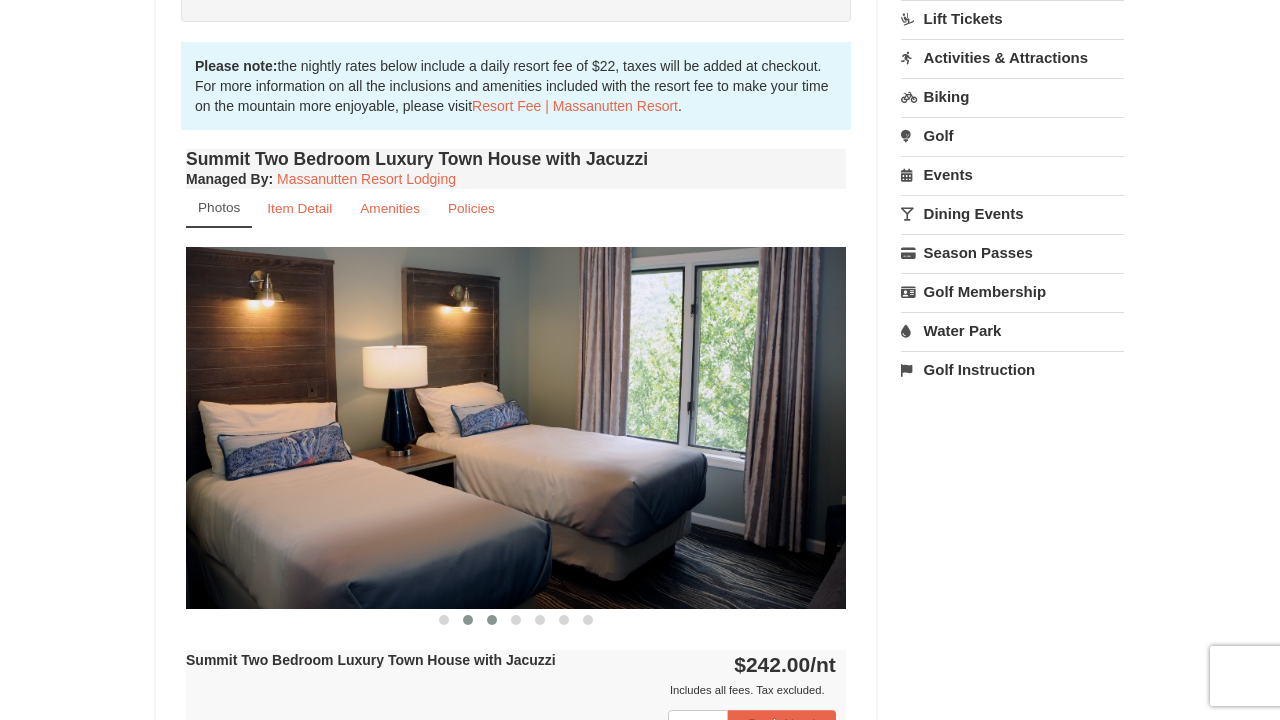 click at bounding box center [492, 620] 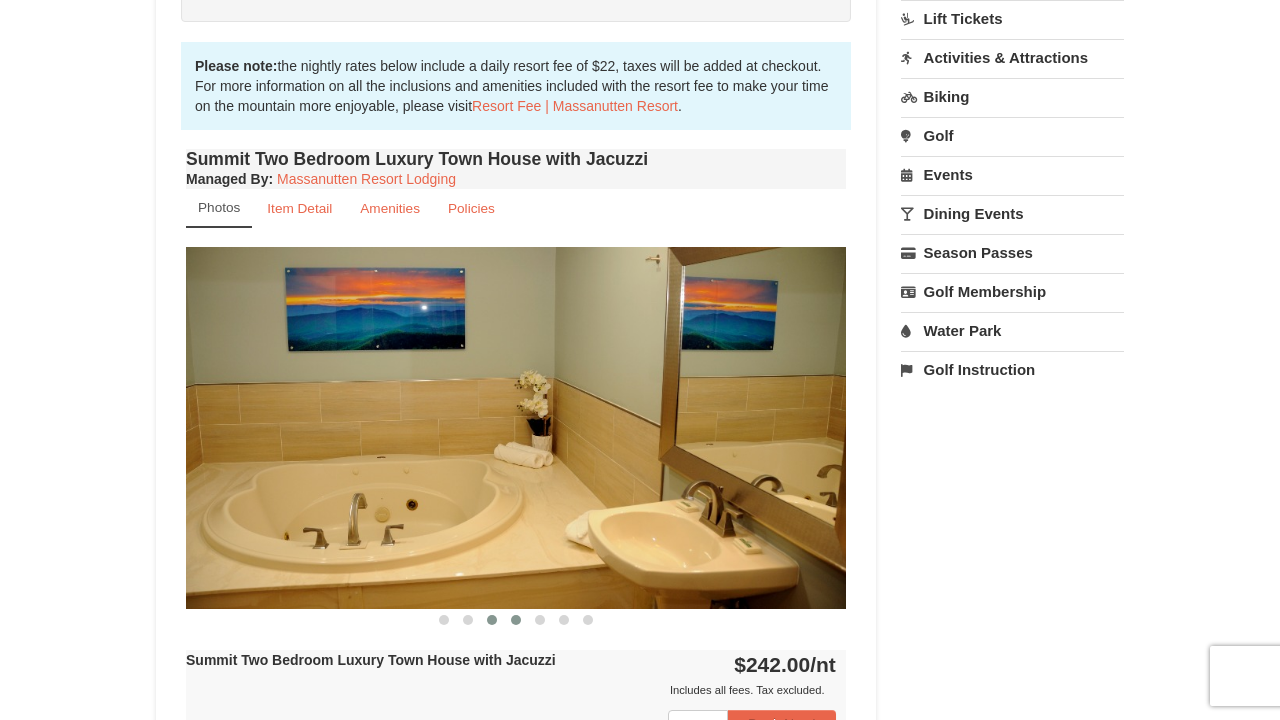 click at bounding box center [516, 620] 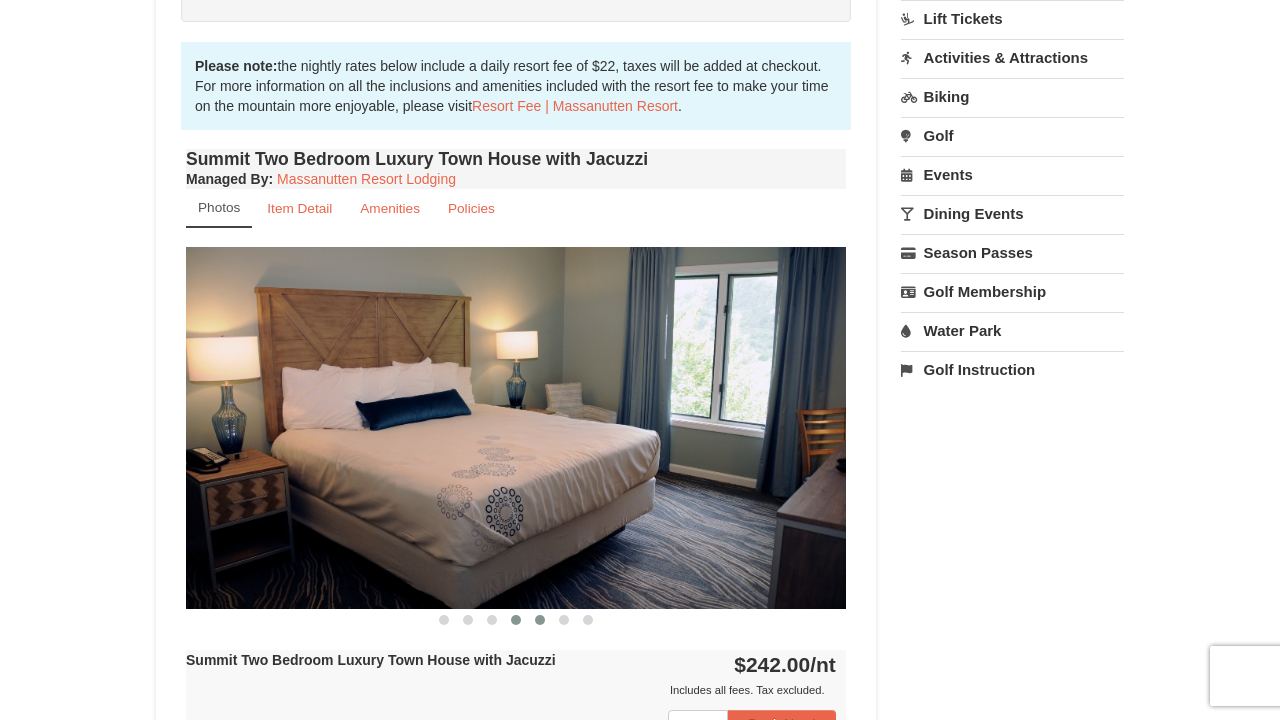 click at bounding box center (540, 620) 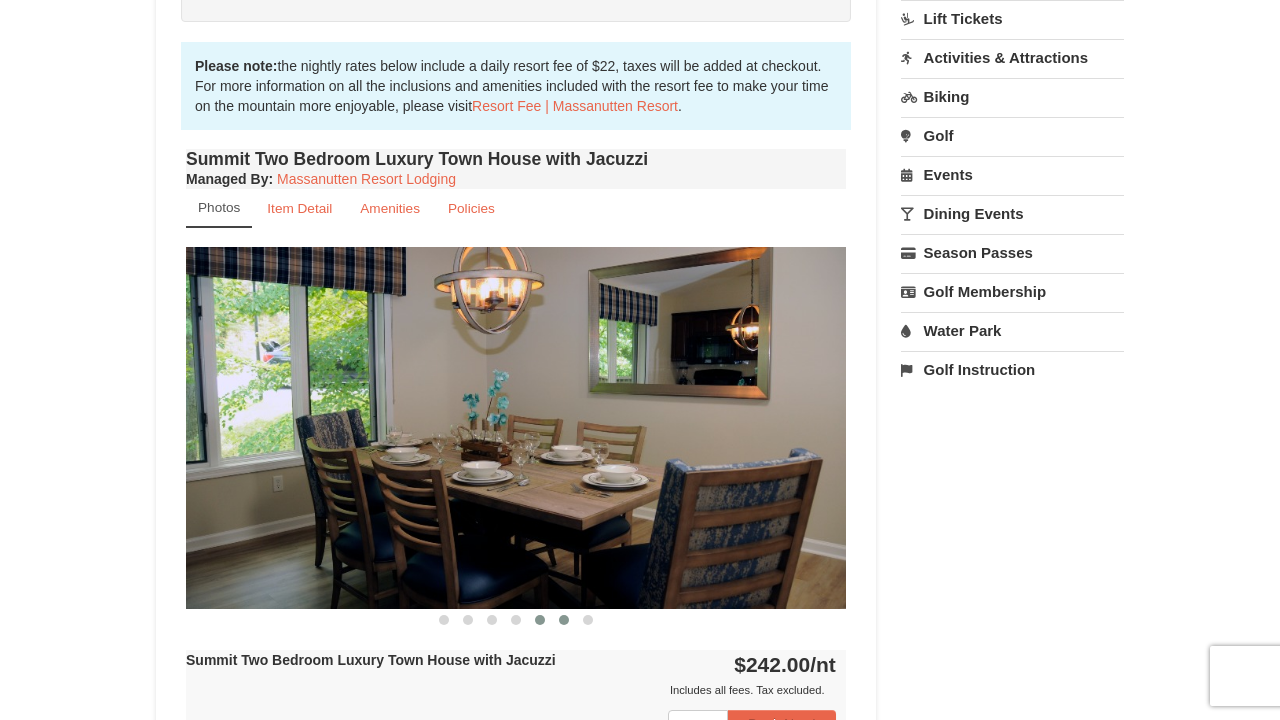 click at bounding box center [564, 620] 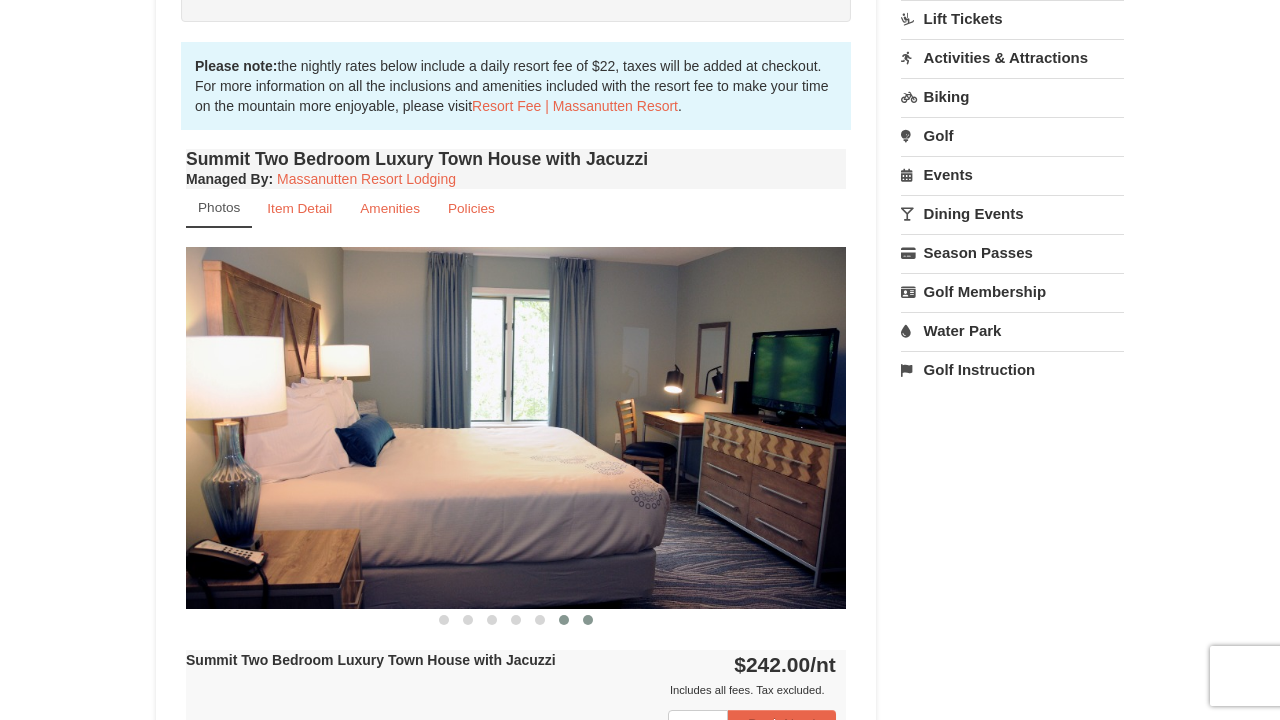 click at bounding box center [588, 620] 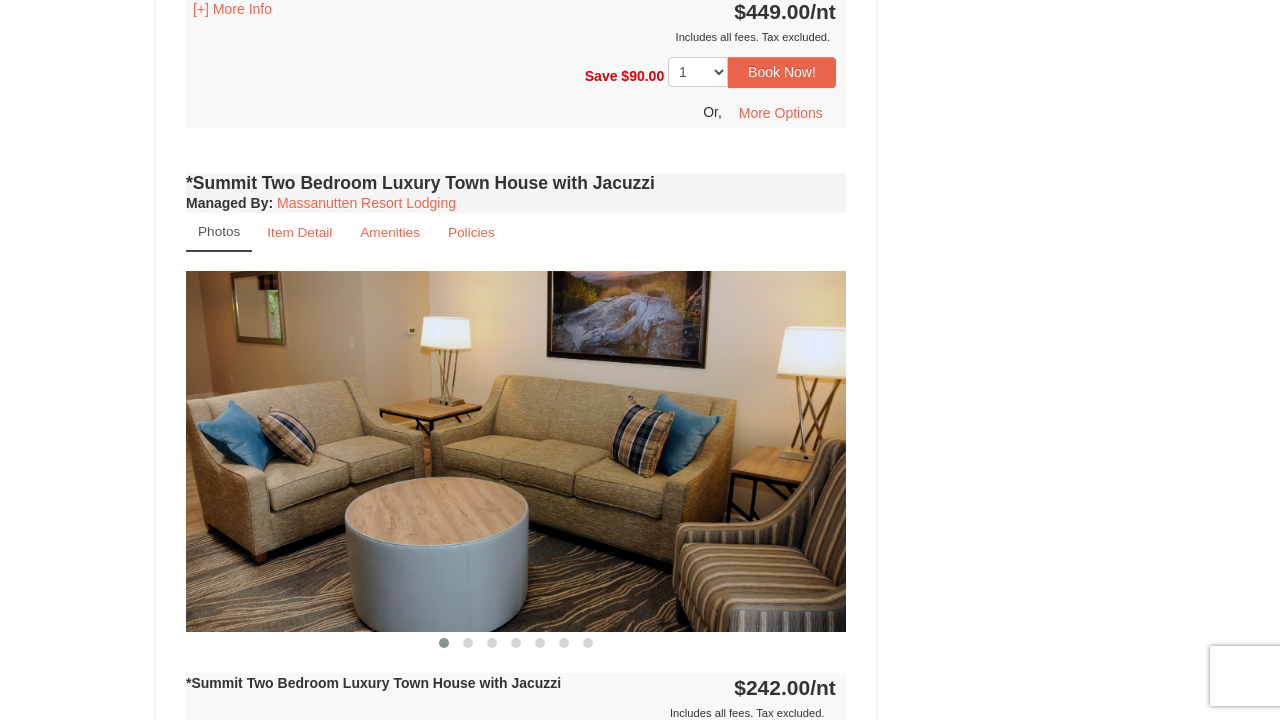 scroll, scrollTop: 1349, scrollLeft: 0, axis: vertical 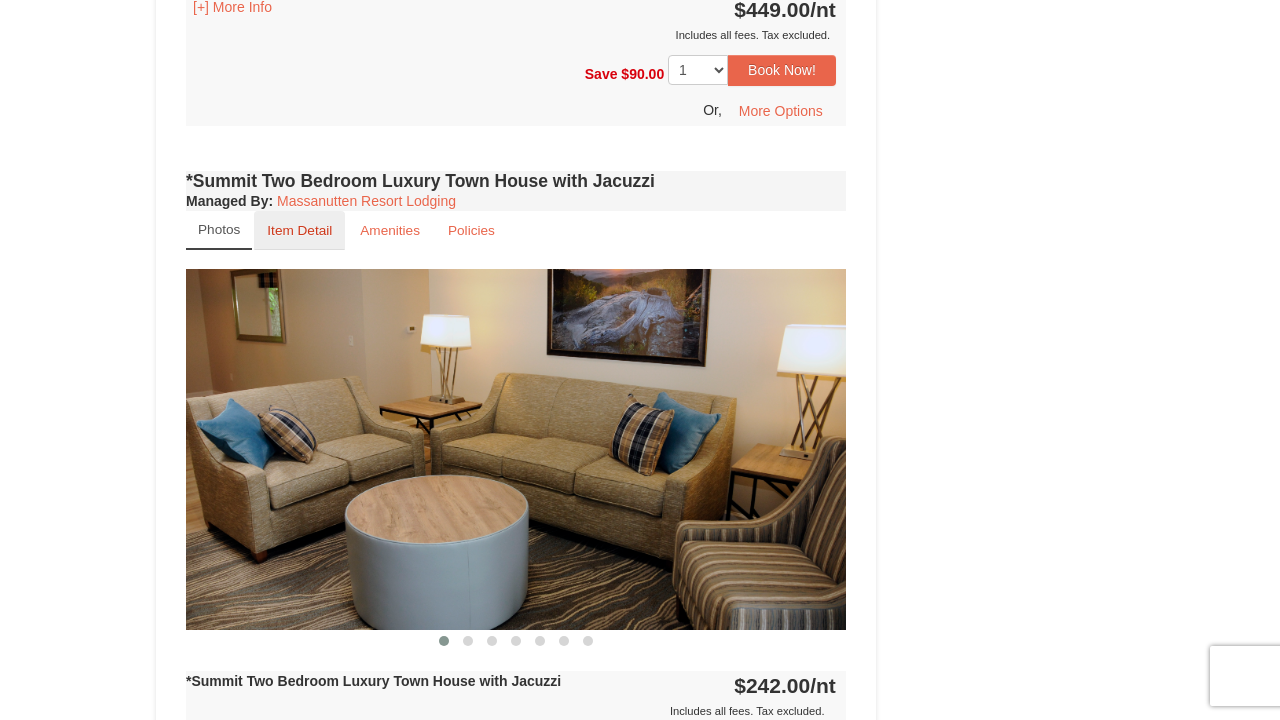 click on "Item Detail" at bounding box center [299, 230] 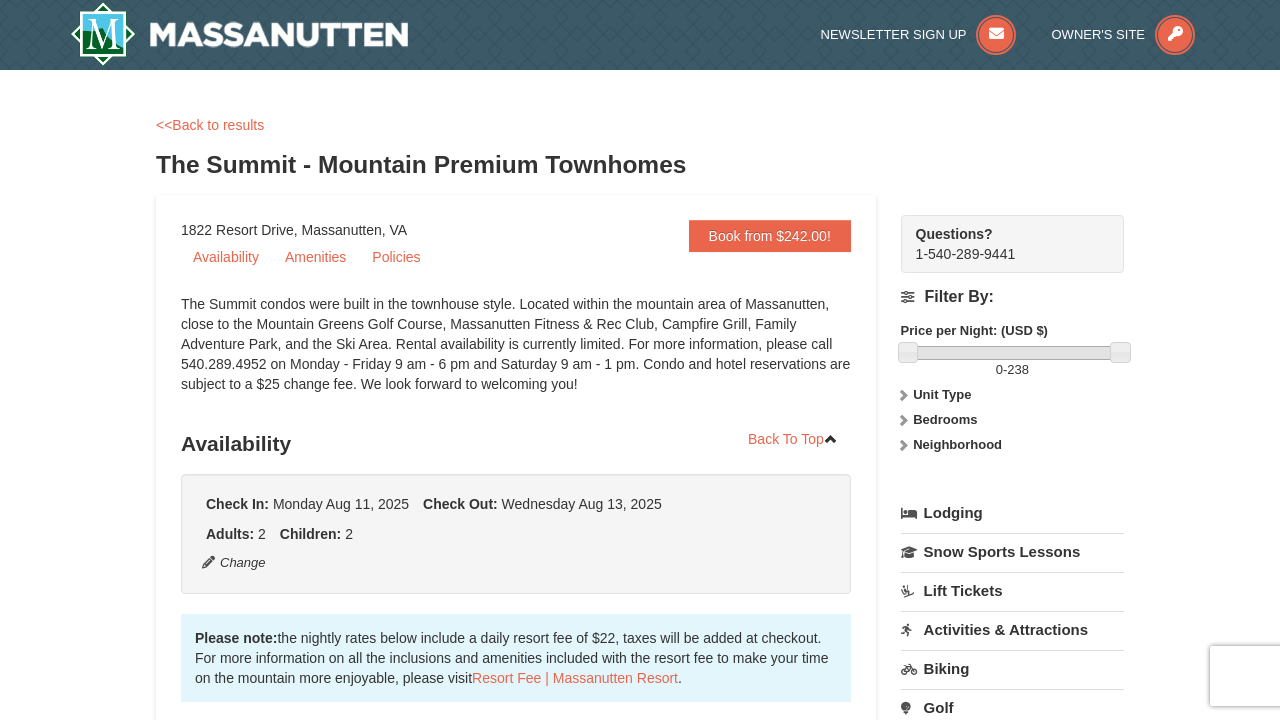scroll, scrollTop: 0, scrollLeft: 0, axis: both 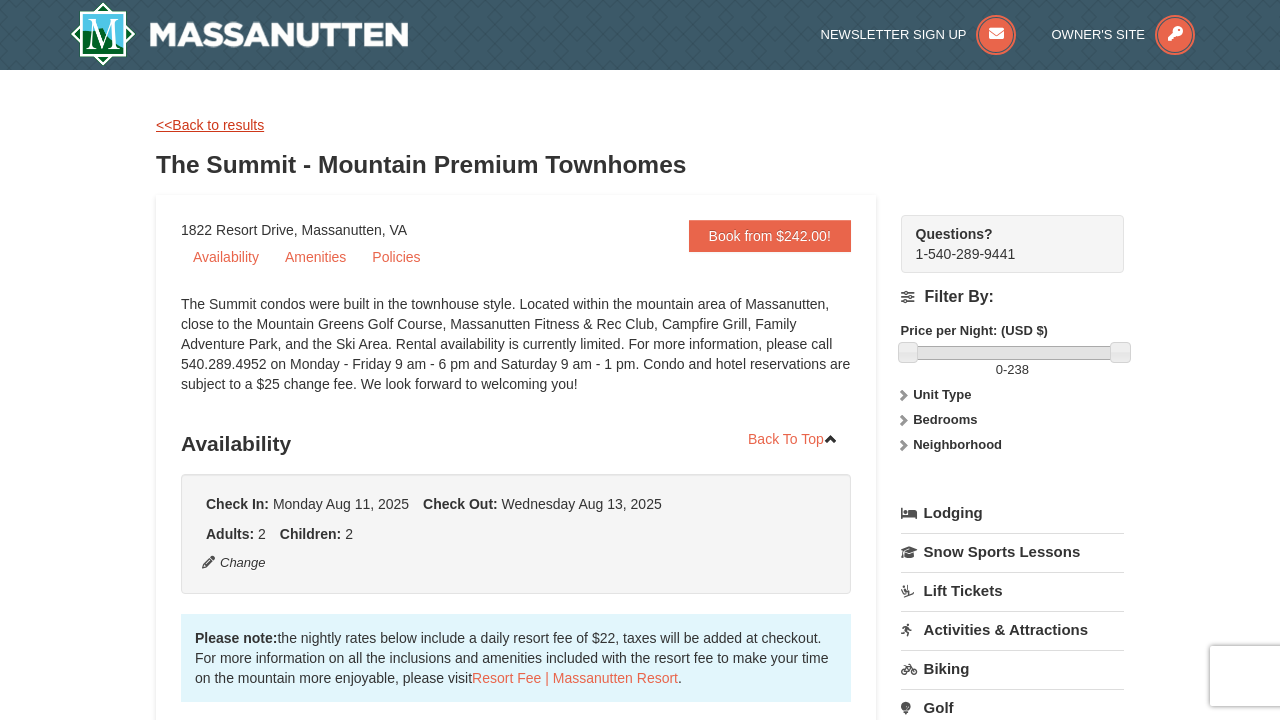 click on "<<Back to results" at bounding box center (210, 125) 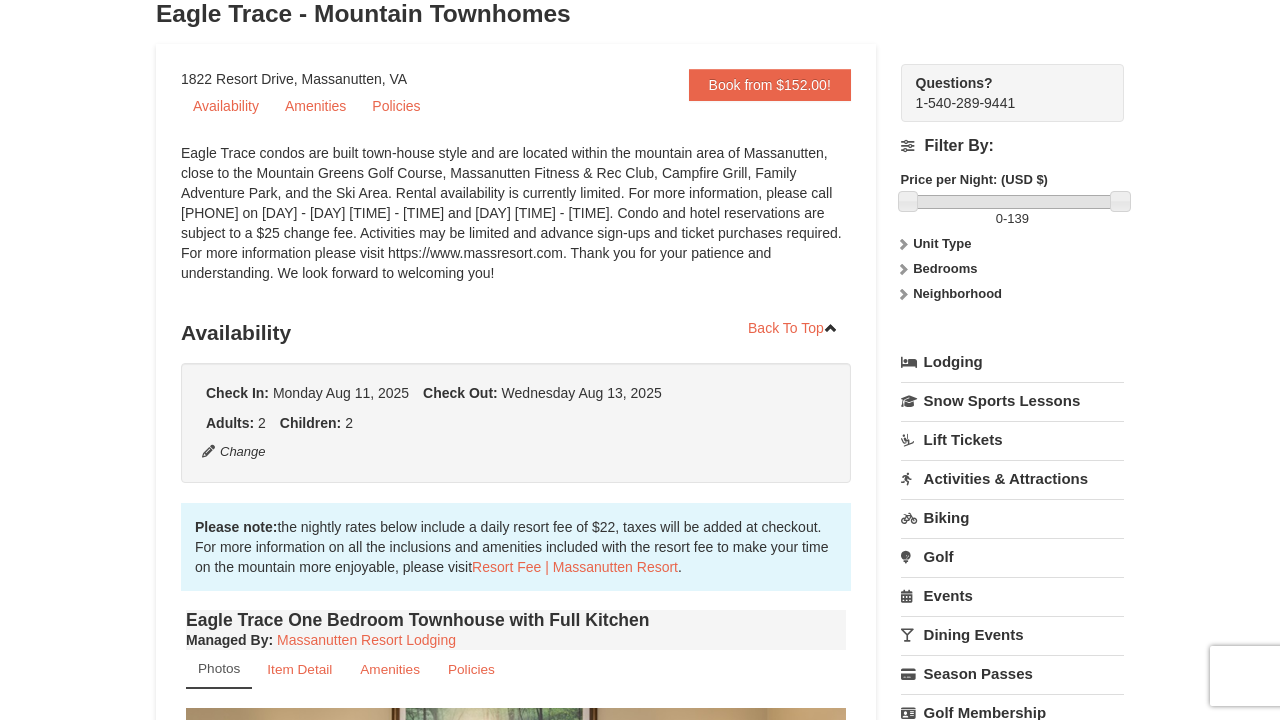 scroll, scrollTop: 356, scrollLeft: 0, axis: vertical 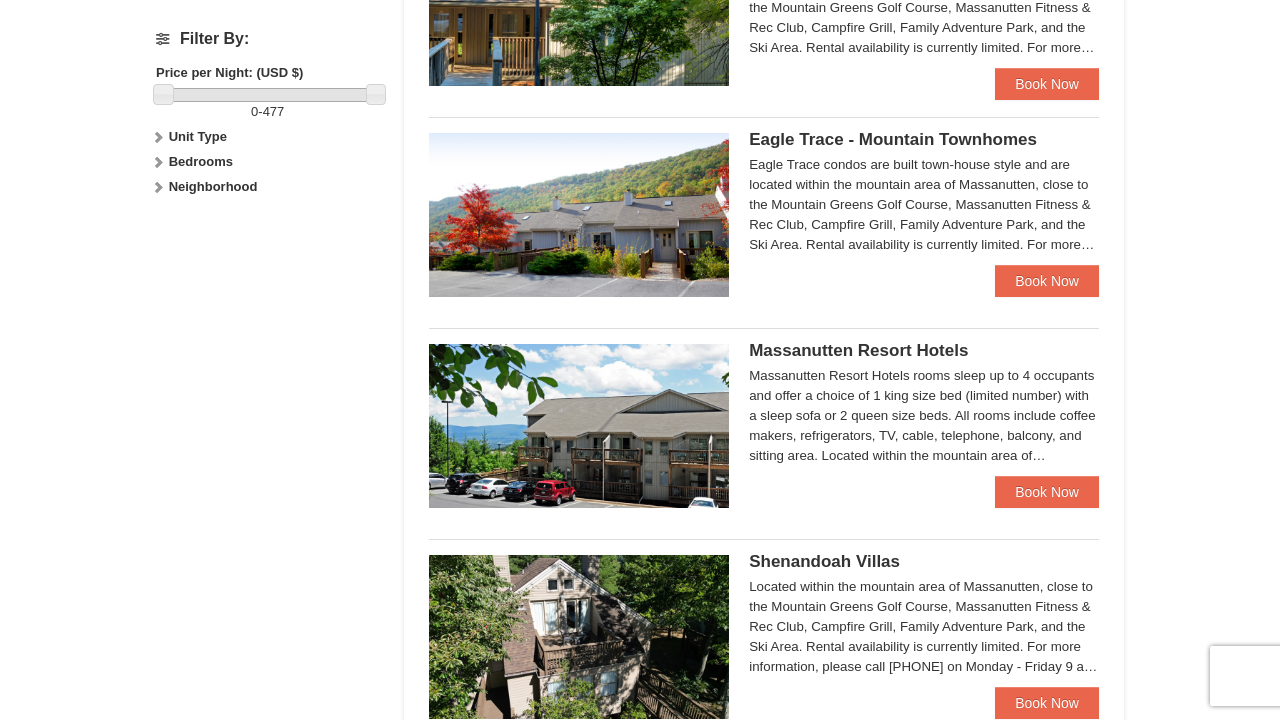 click on "Massanutten Resort Hotels" at bounding box center [858, 350] 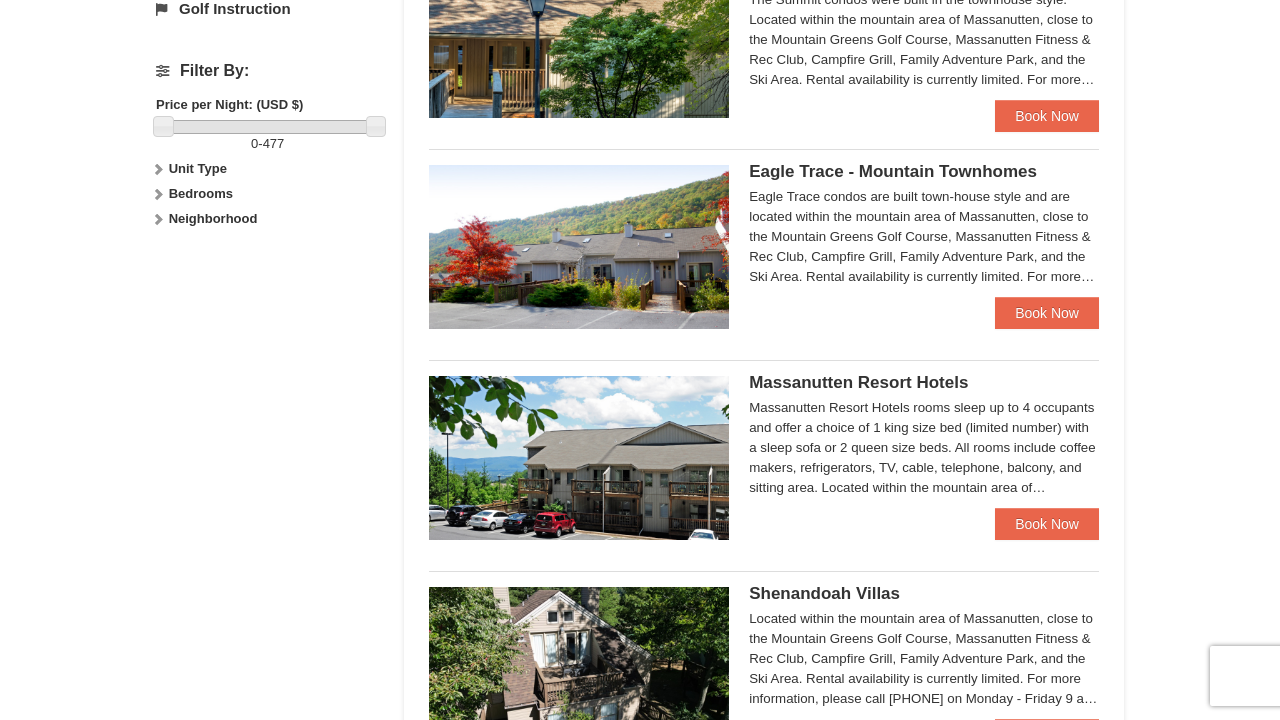 scroll, scrollTop: 884, scrollLeft: 0, axis: vertical 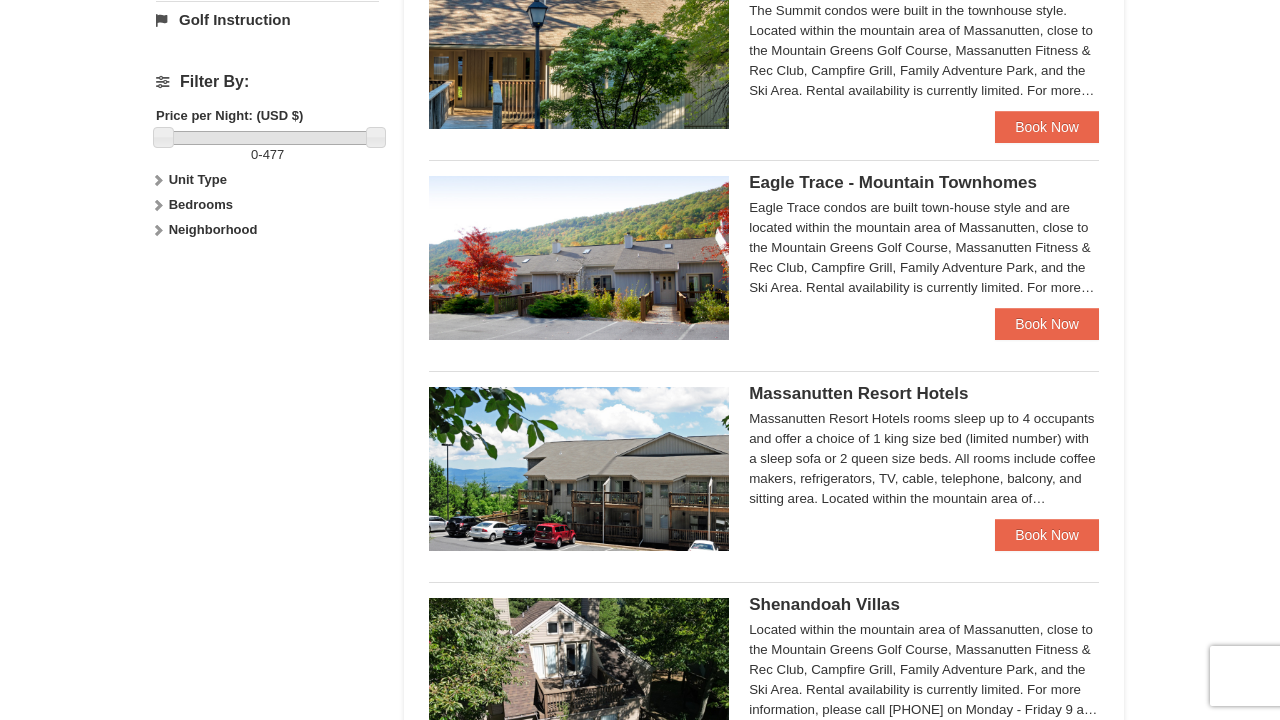 click on "Eagle Trace - Mountain Townhomes" at bounding box center (893, 182) 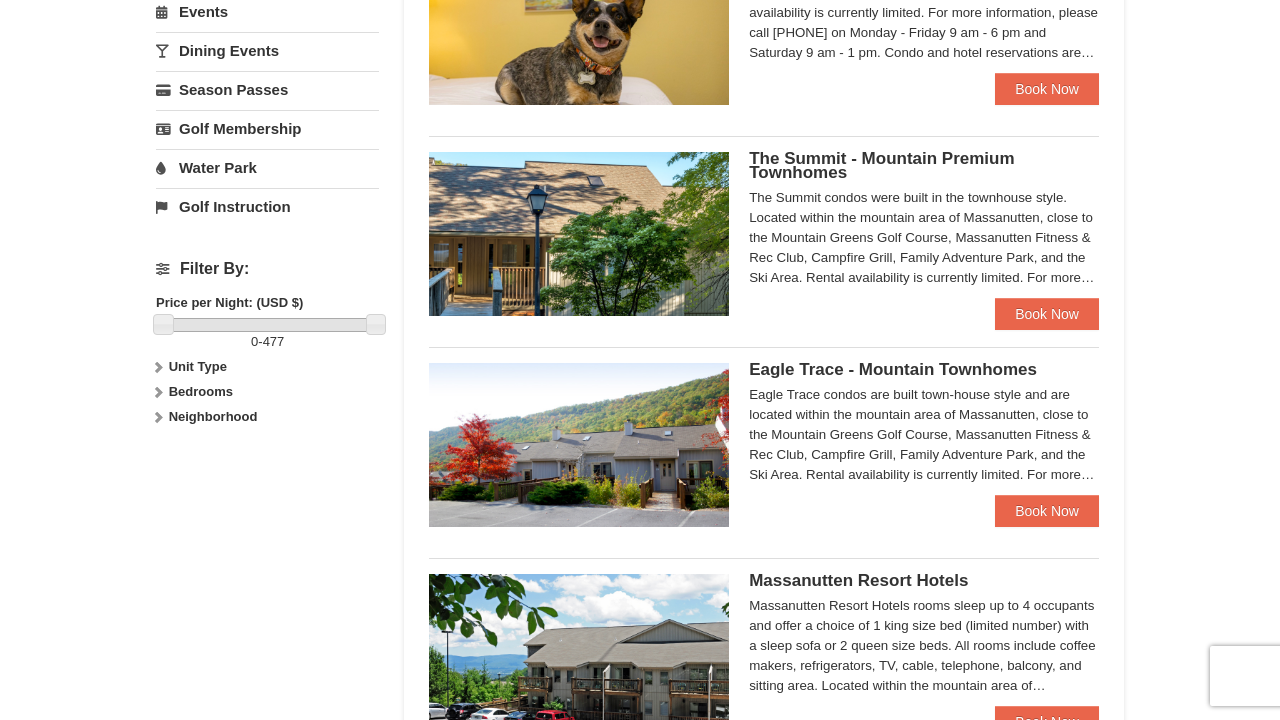 scroll, scrollTop: 692, scrollLeft: 0, axis: vertical 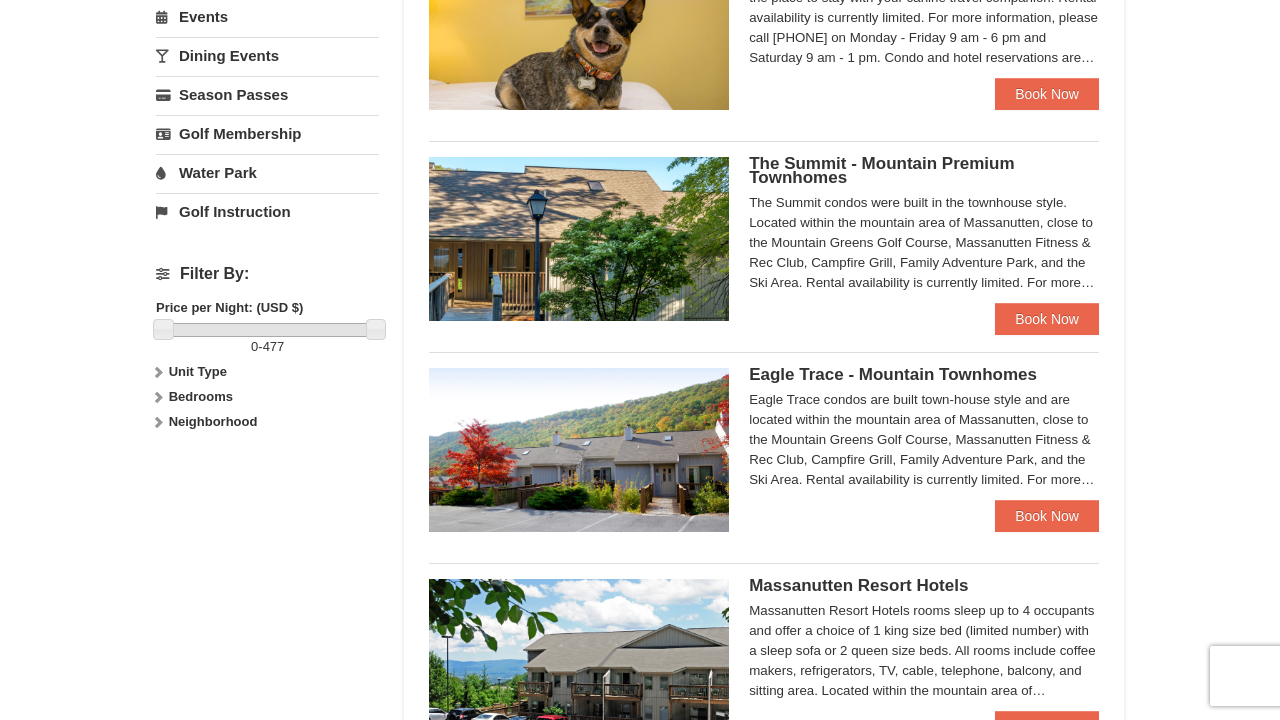 click on "The Summit - Mountain Premium Townhomes" at bounding box center [881, 170] 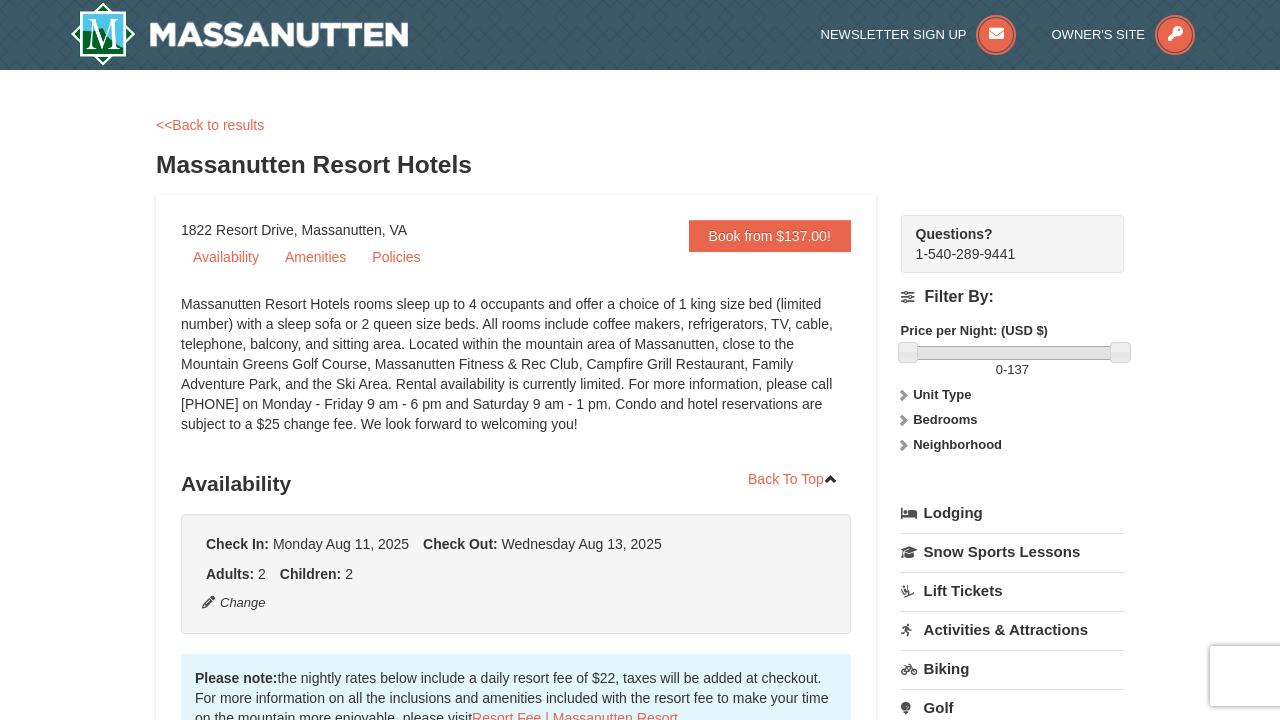 scroll, scrollTop: 0, scrollLeft: 0, axis: both 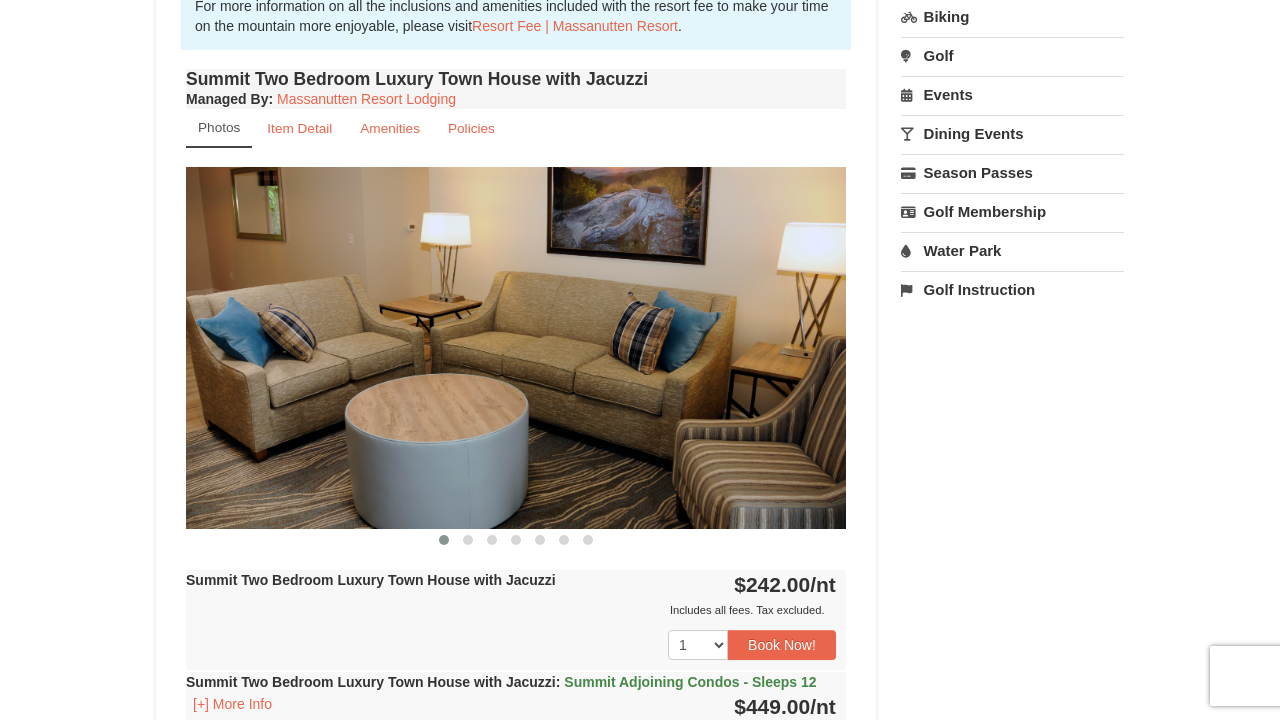 click at bounding box center [516, 347] 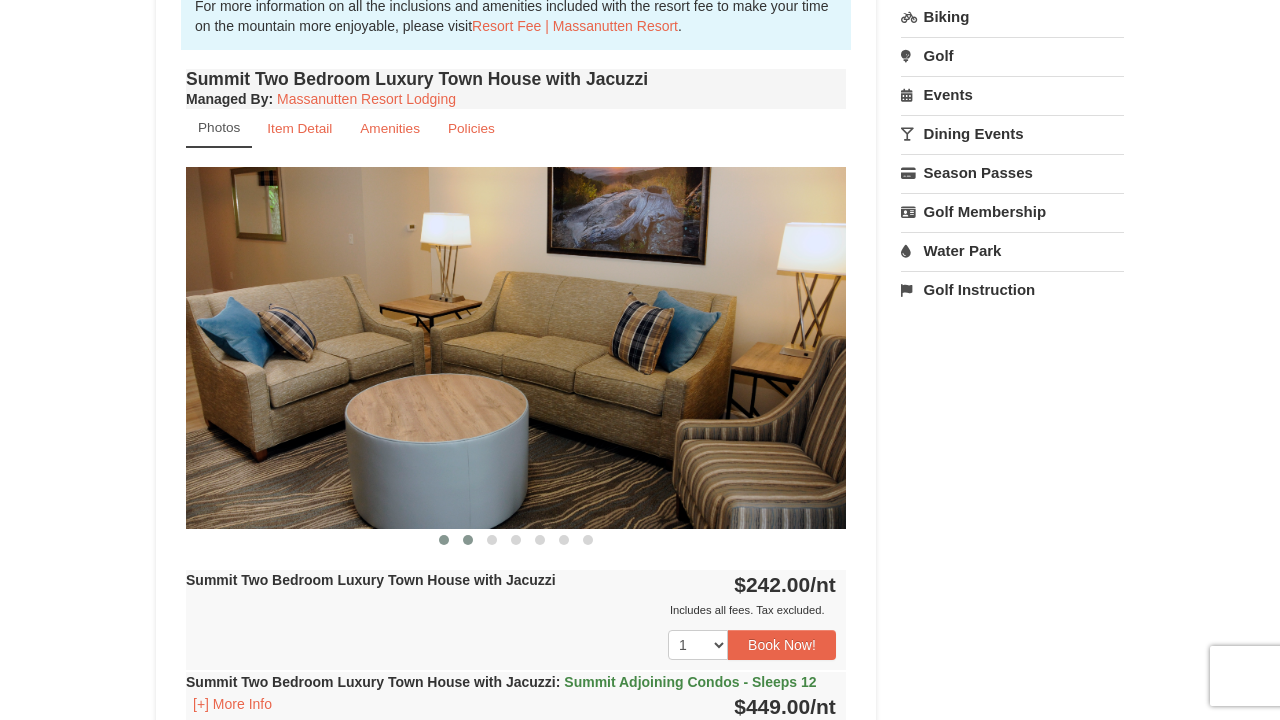 click at bounding box center (468, 540) 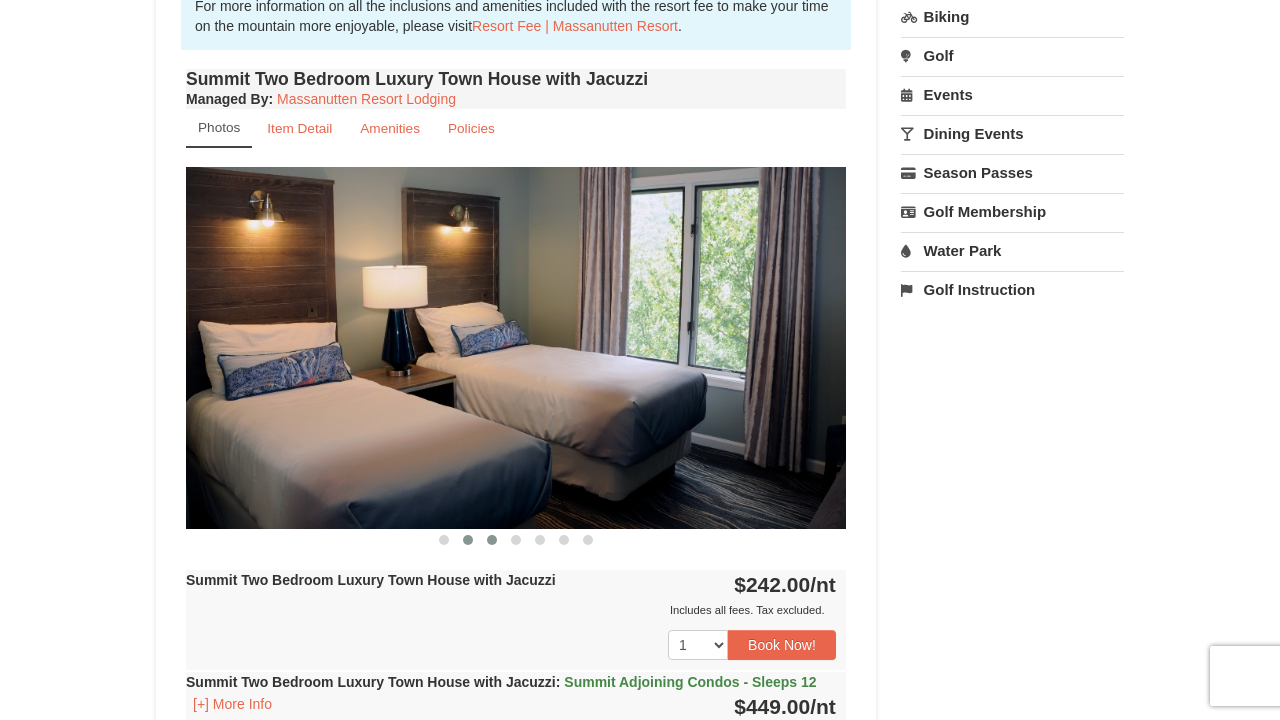 click at bounding box center [492, 540] 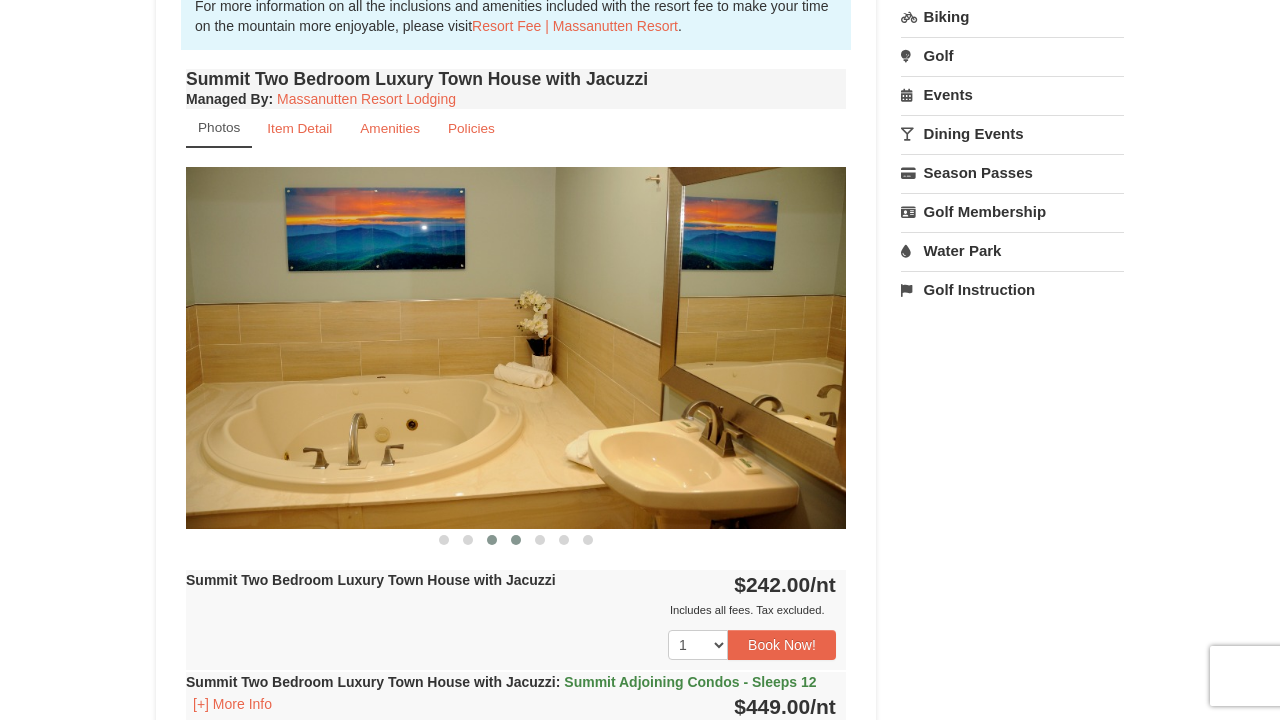 click at bounding box center [516, 540] 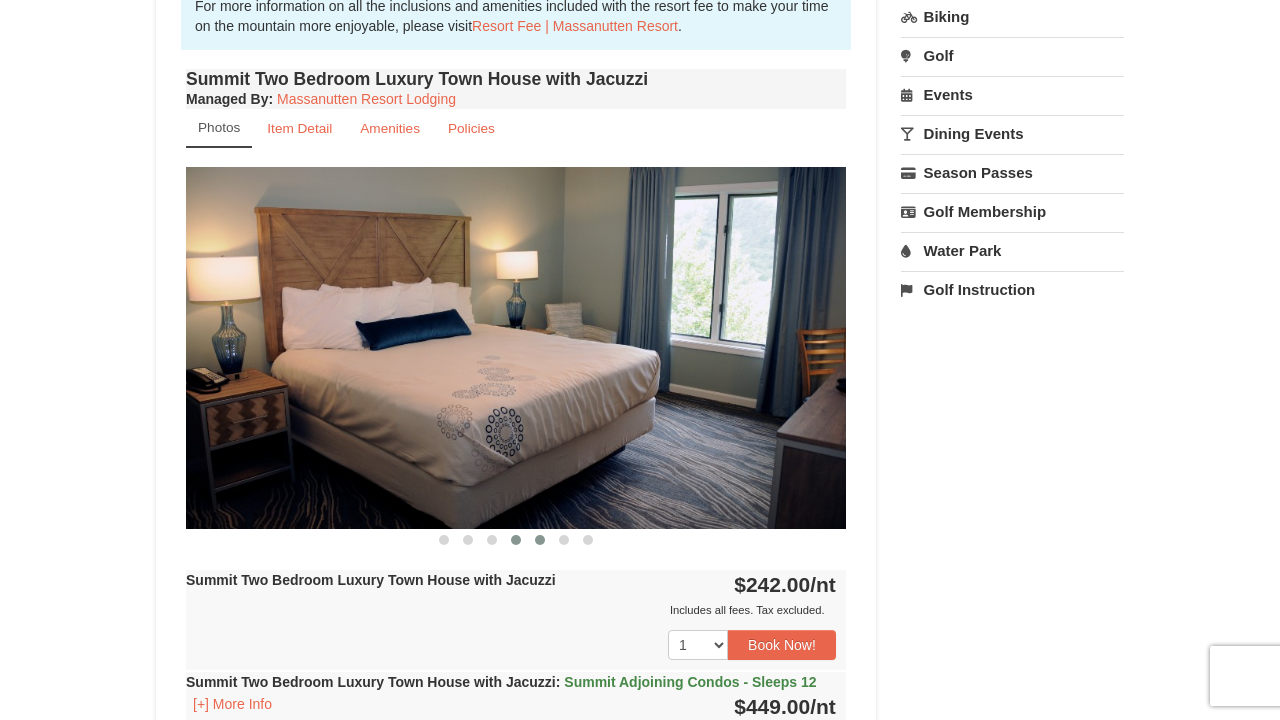 click at bounding box center [540, 540] 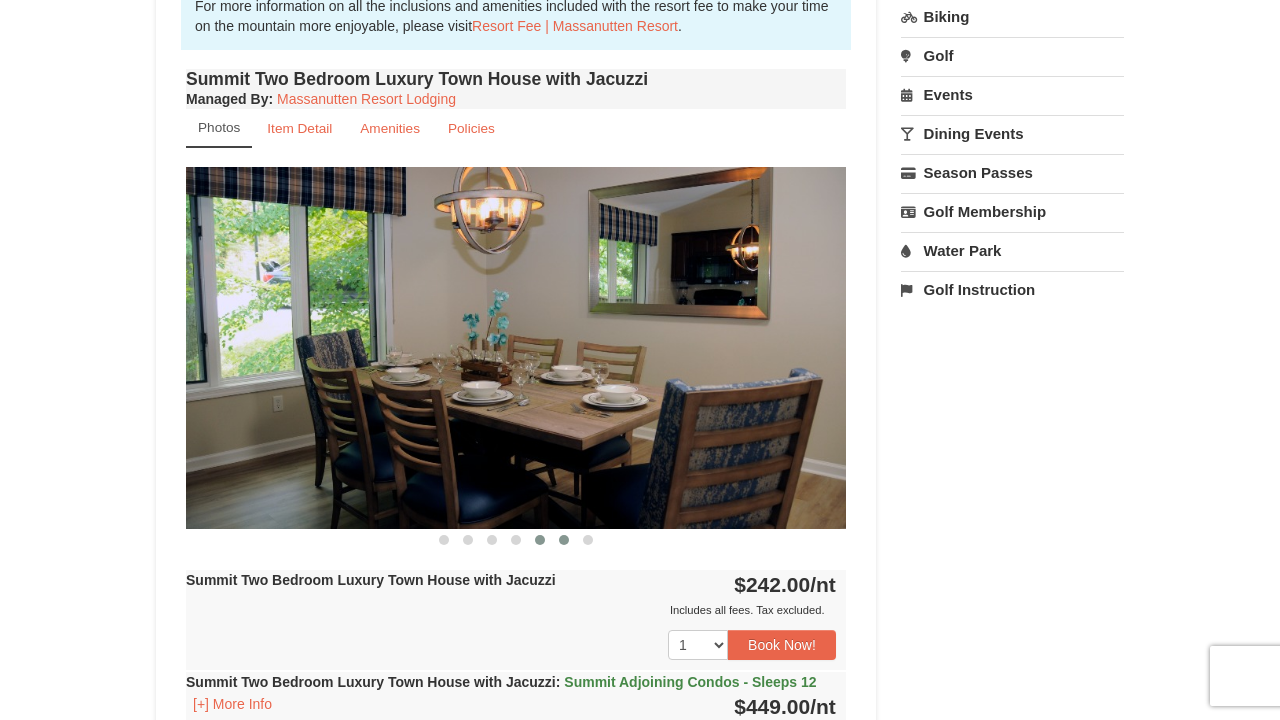 click at bounding box center [564, 540] 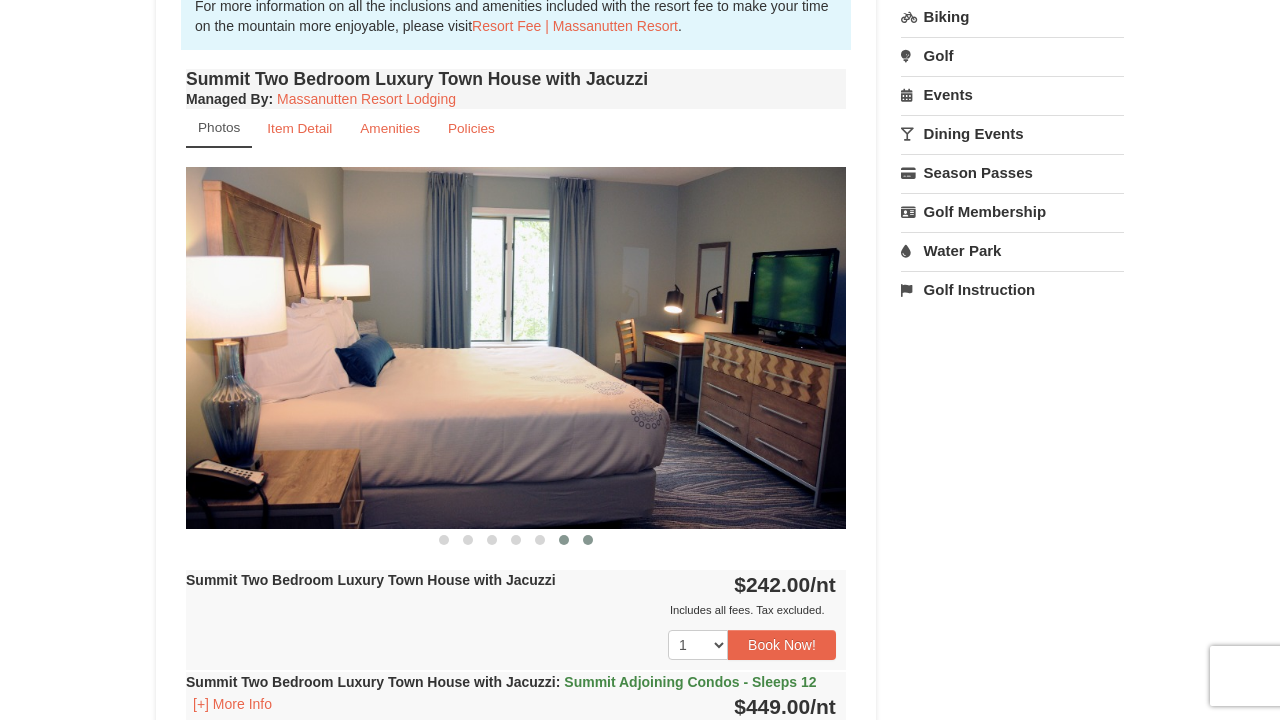 click at bounding box center (588, 540) 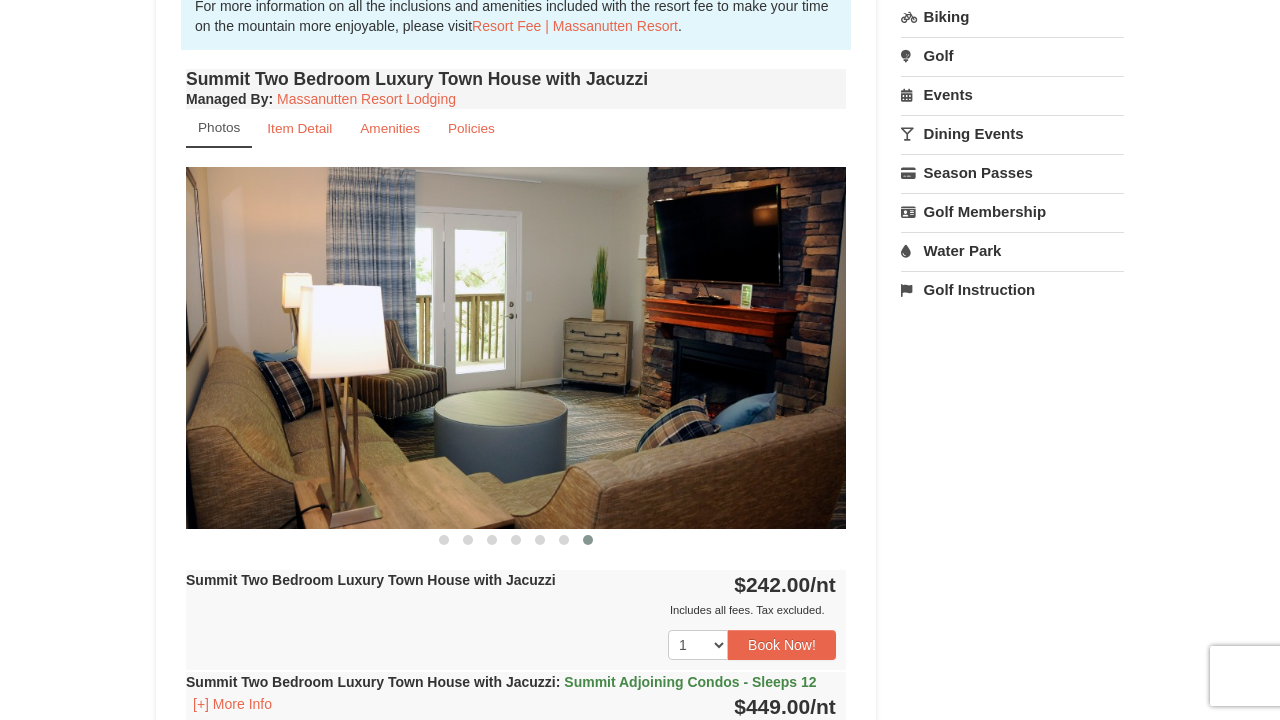 click at bounding box center [516, 347] 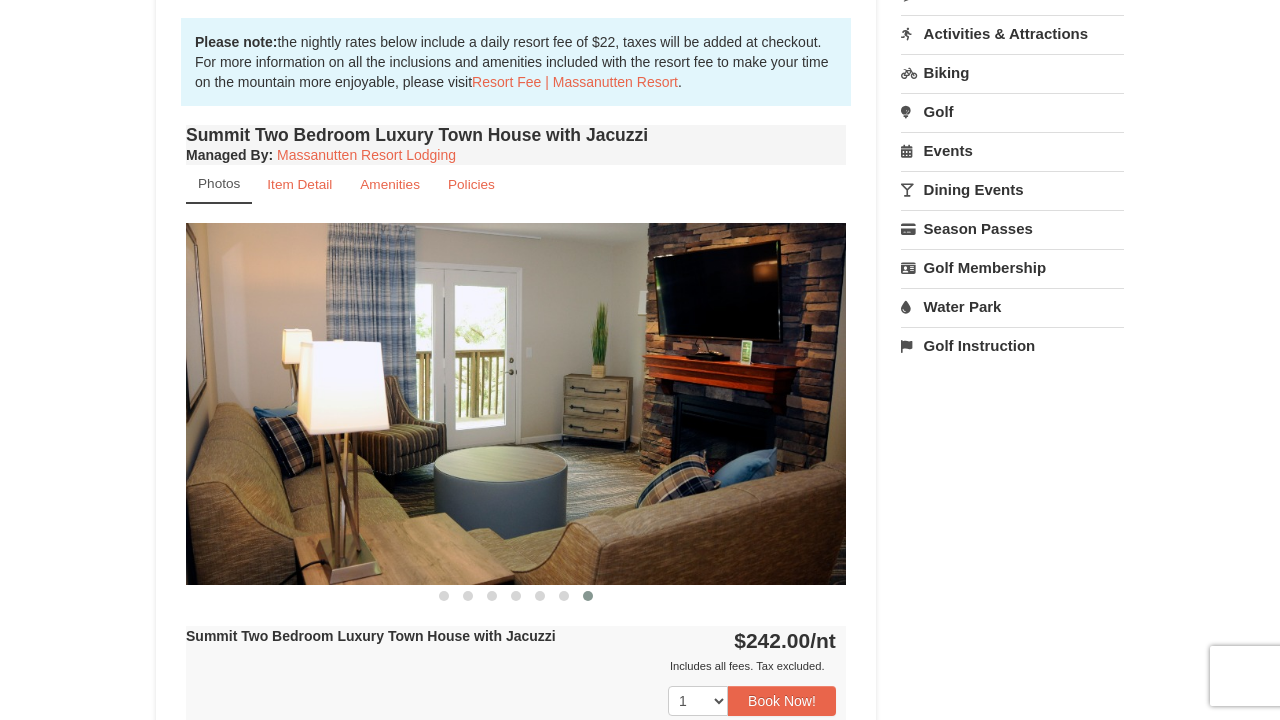 scroll, scrollTop: 594, scrollLeft: 0, axis: vertical 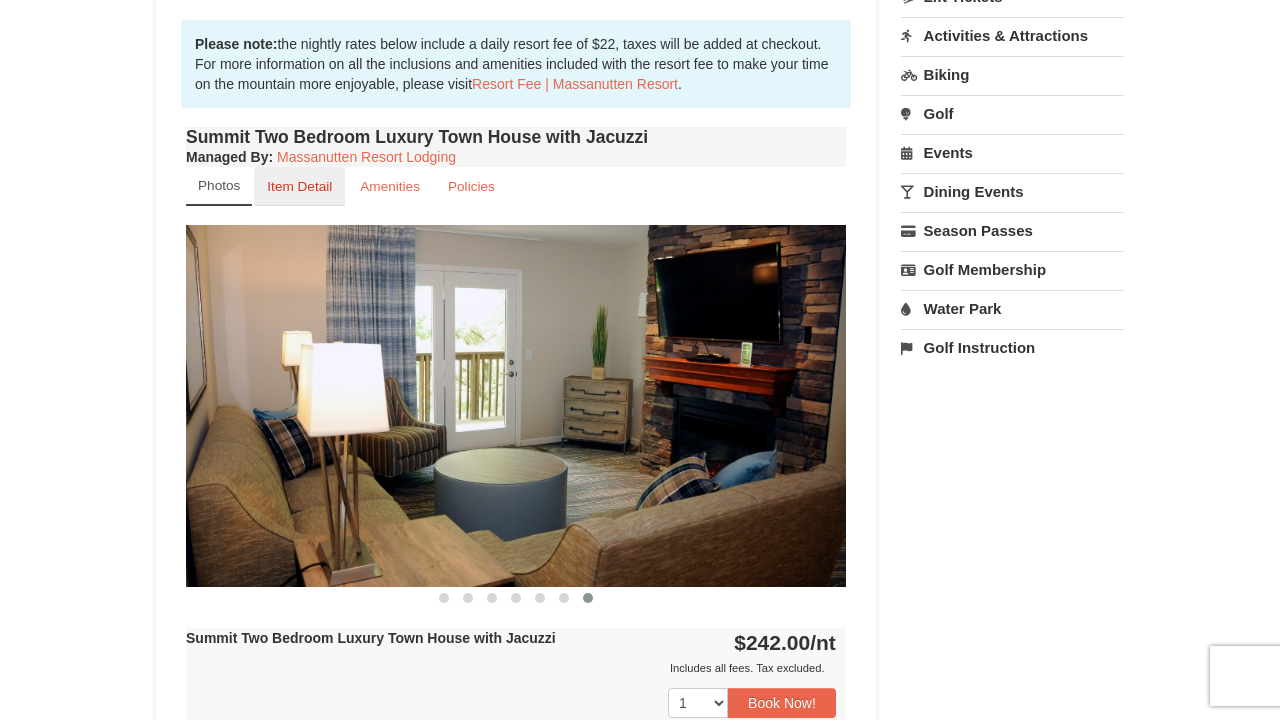 click on "Item Detail" at bounding box center (299, 186) 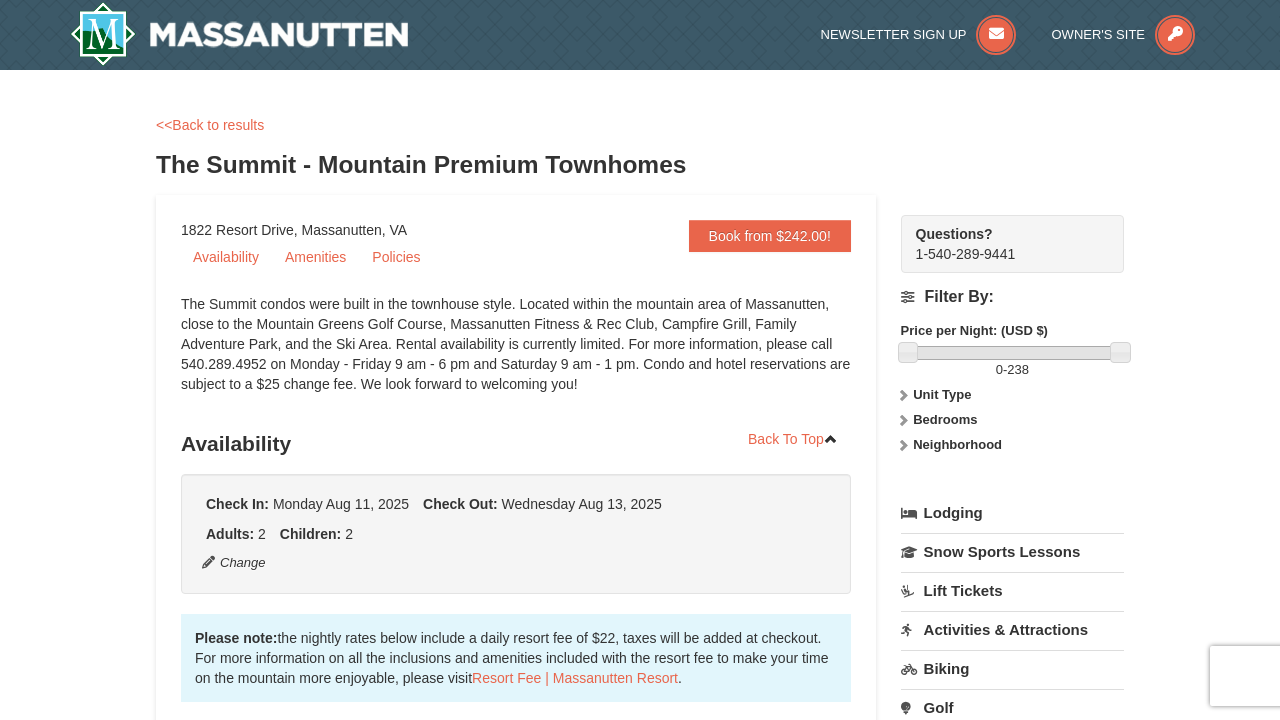 scroll, scrollTop: 0, scrollLeft: 0, axis: both 